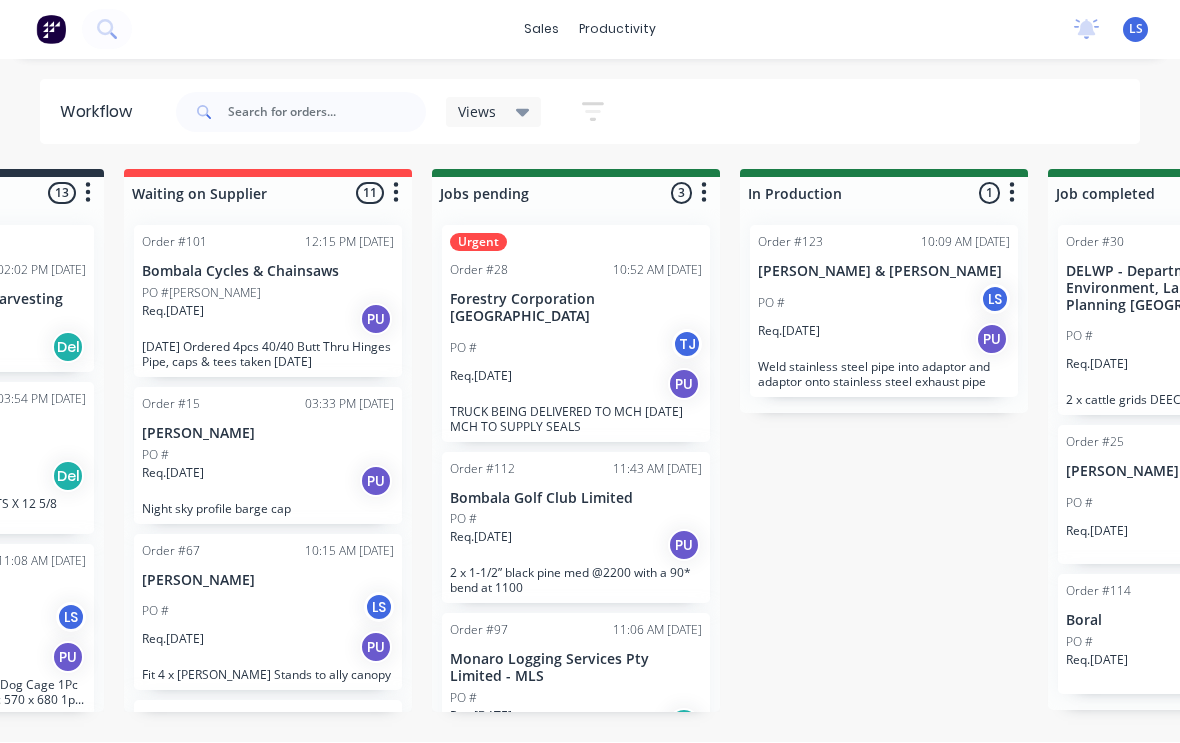 scroll, scrollTop: 3, scrollLeft: 534, axis: both 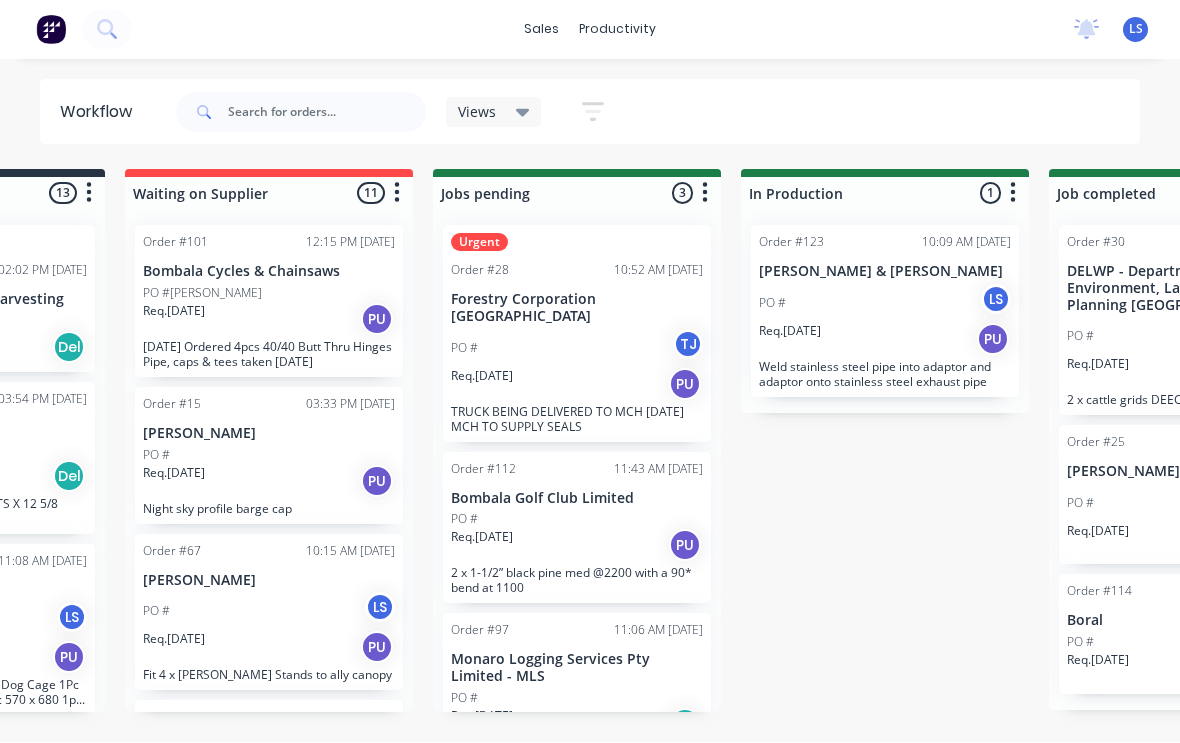 click on "Req. [DATE] PU" at bounding box center [885, 340] 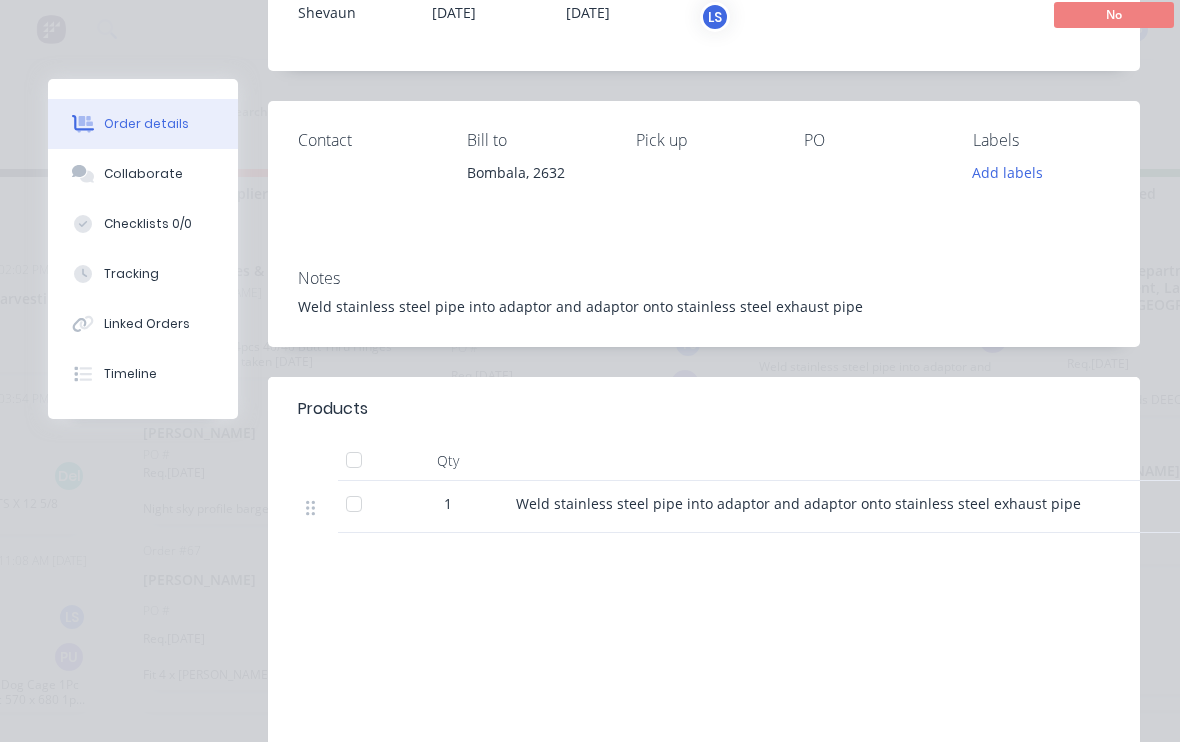 scroll, scrollTop: 134, scrollLeft: 0, axis: vertical 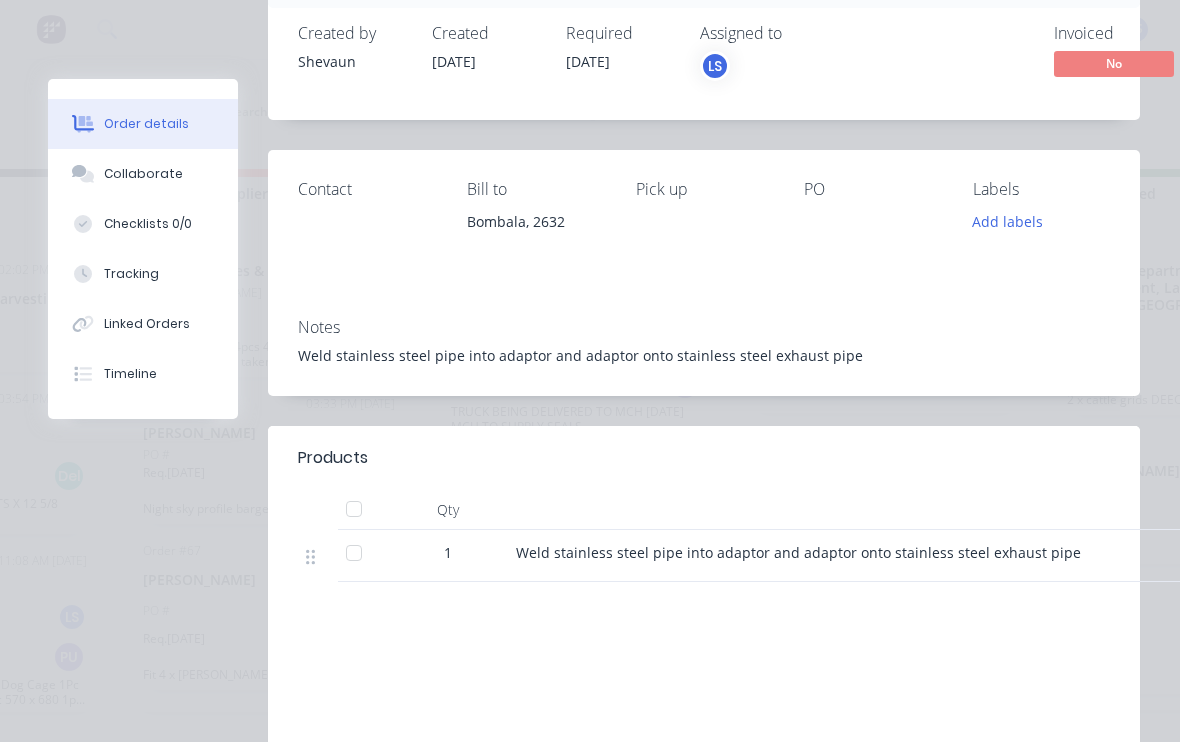 click on "Tracking" at bounding box center (143, 275) 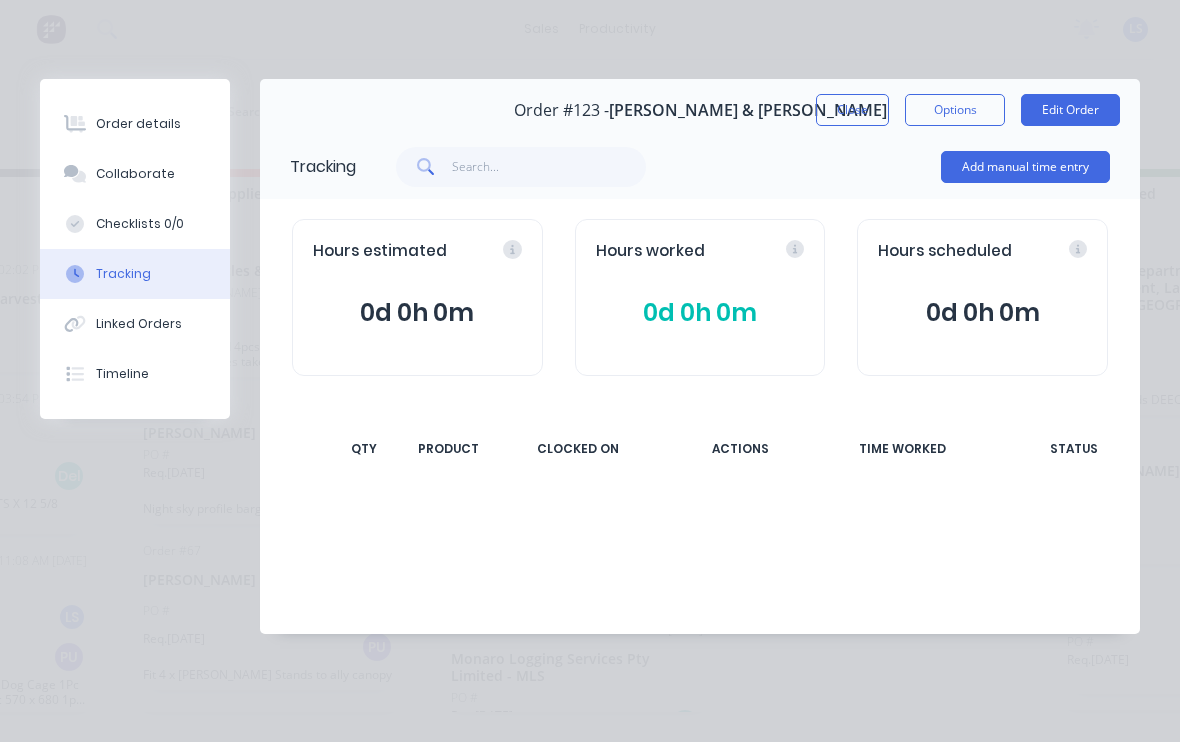 scroll, scrollTop: 0, scrollLeft: 0, axis: both 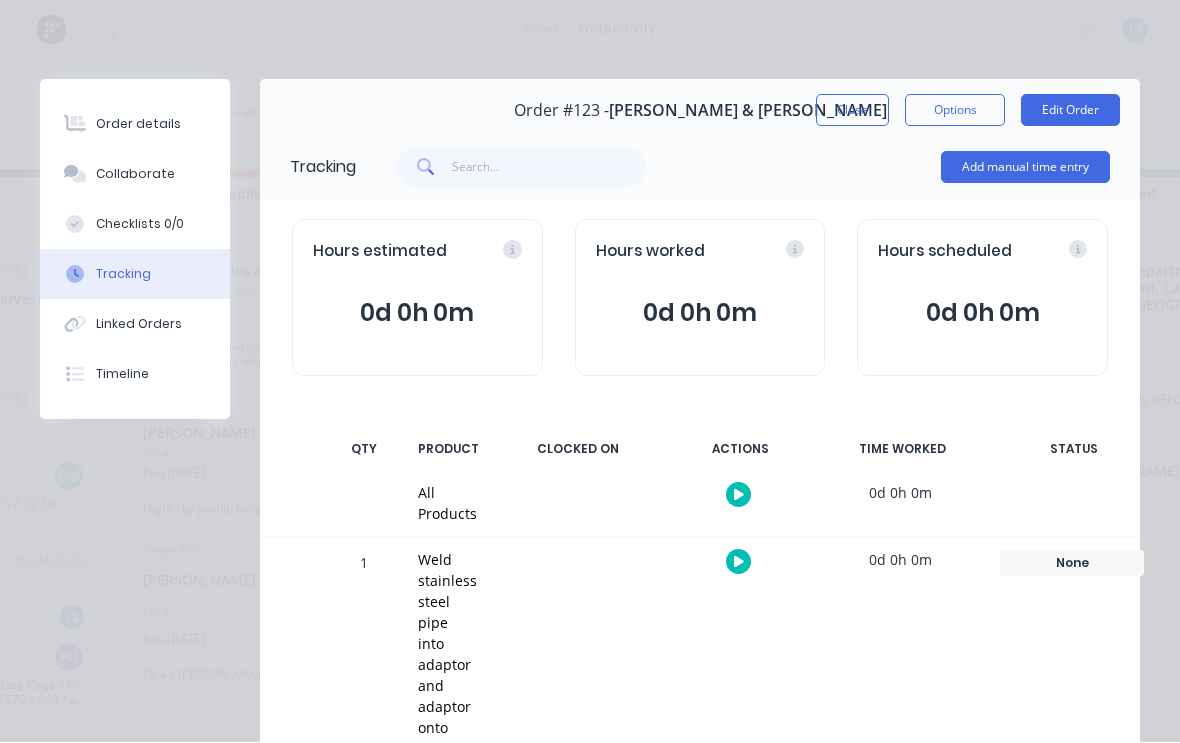 click on "Add manual time entry" at bounding box center (1025, 168) 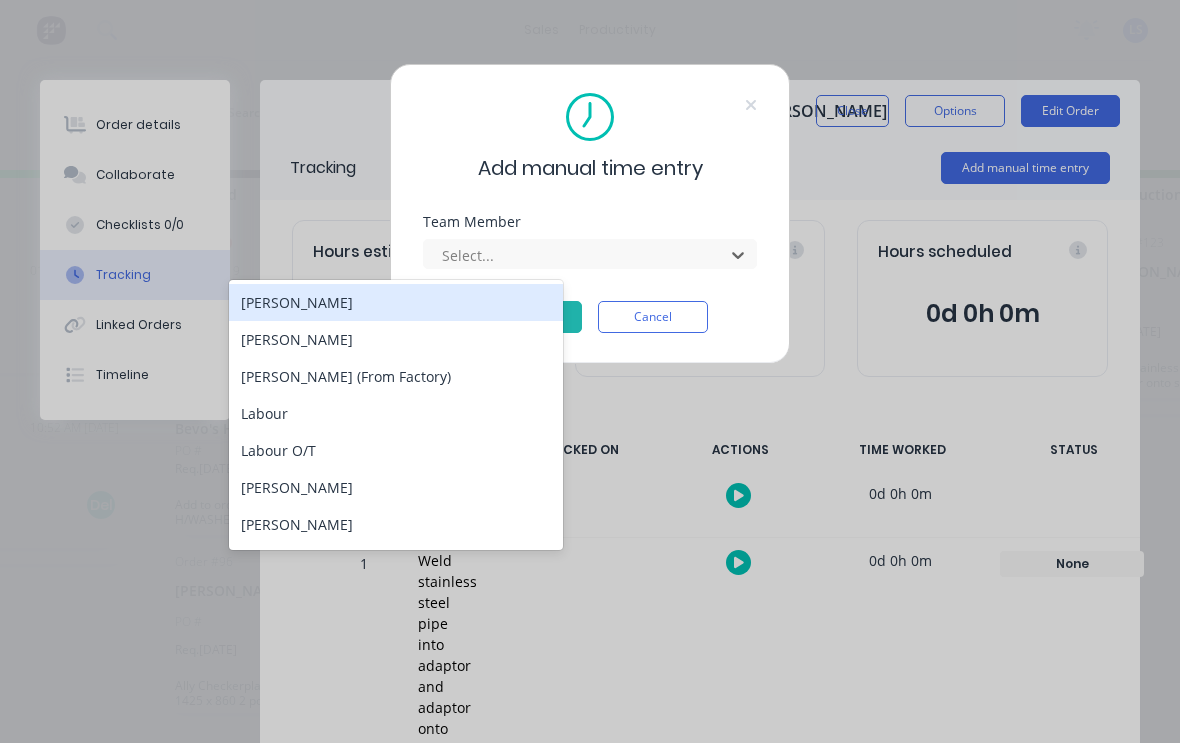 scroll, scrollTop: 3, scrollLeft: 174, axis: both 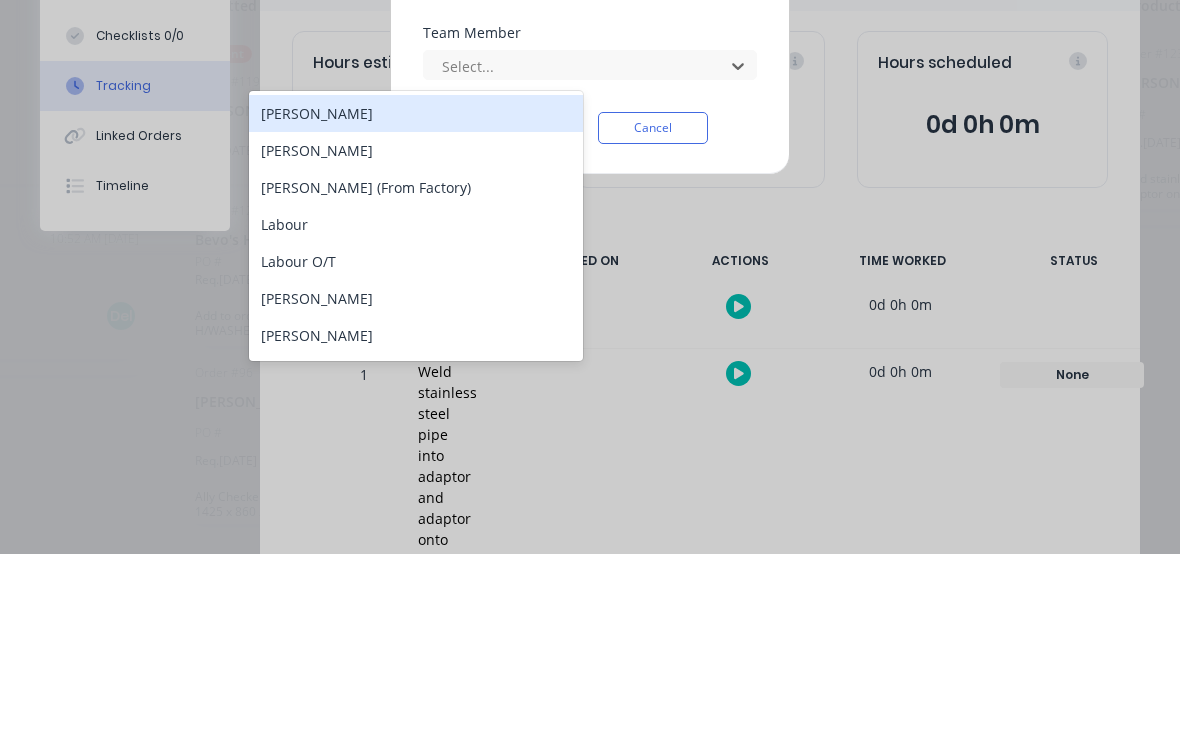 click on "[PERSON_NAME]" at bounding box center (416, 487) 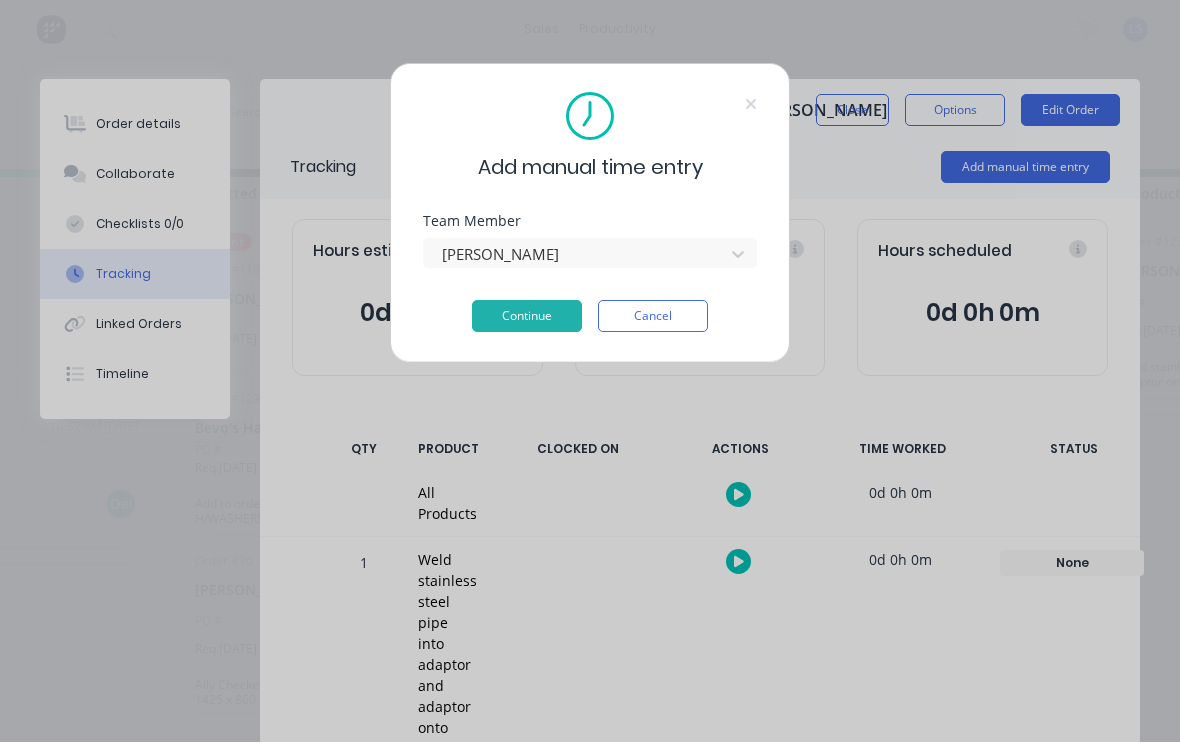 click on "Continue" at bounding box center (527, 317) 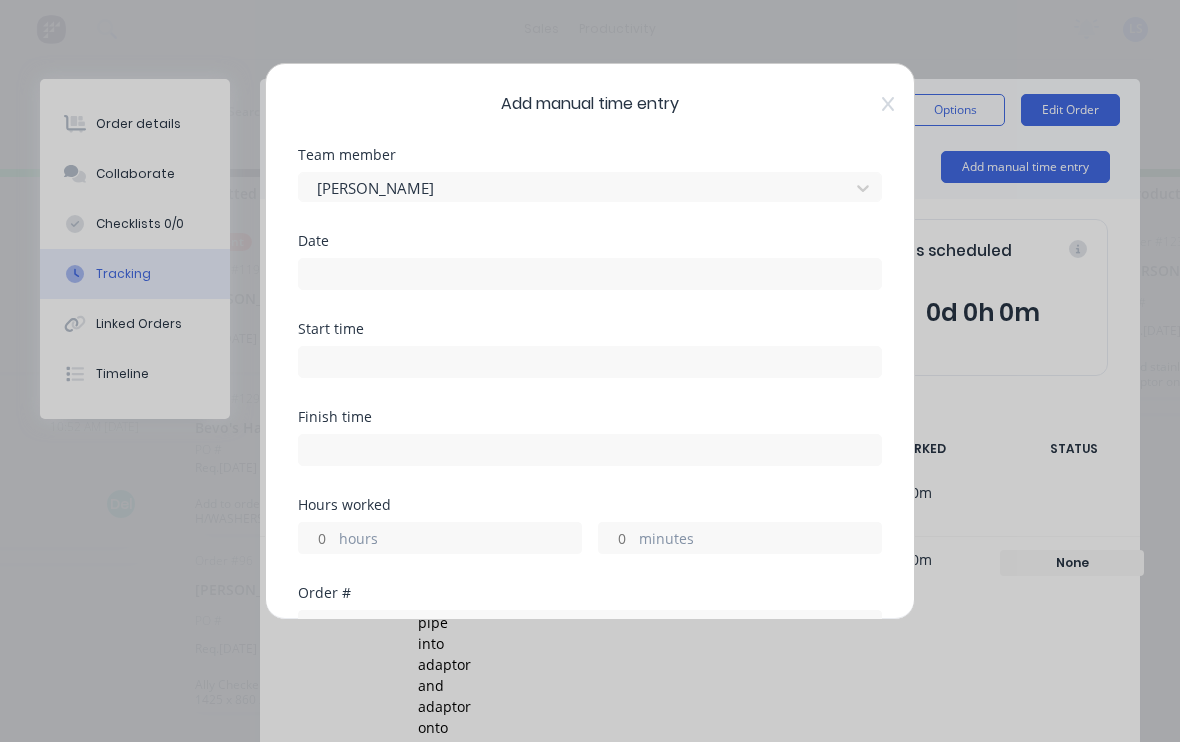 click at bounding box center (590, 272) 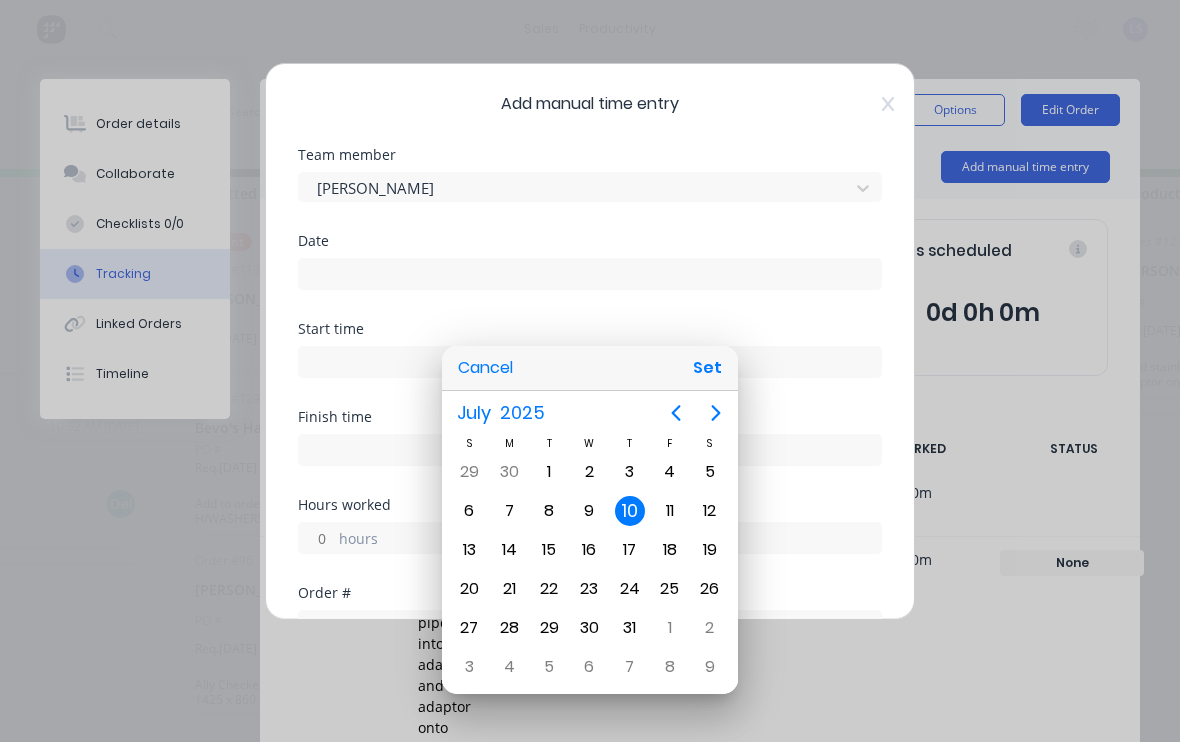 click on "Set" at bounding box center (707, 369) 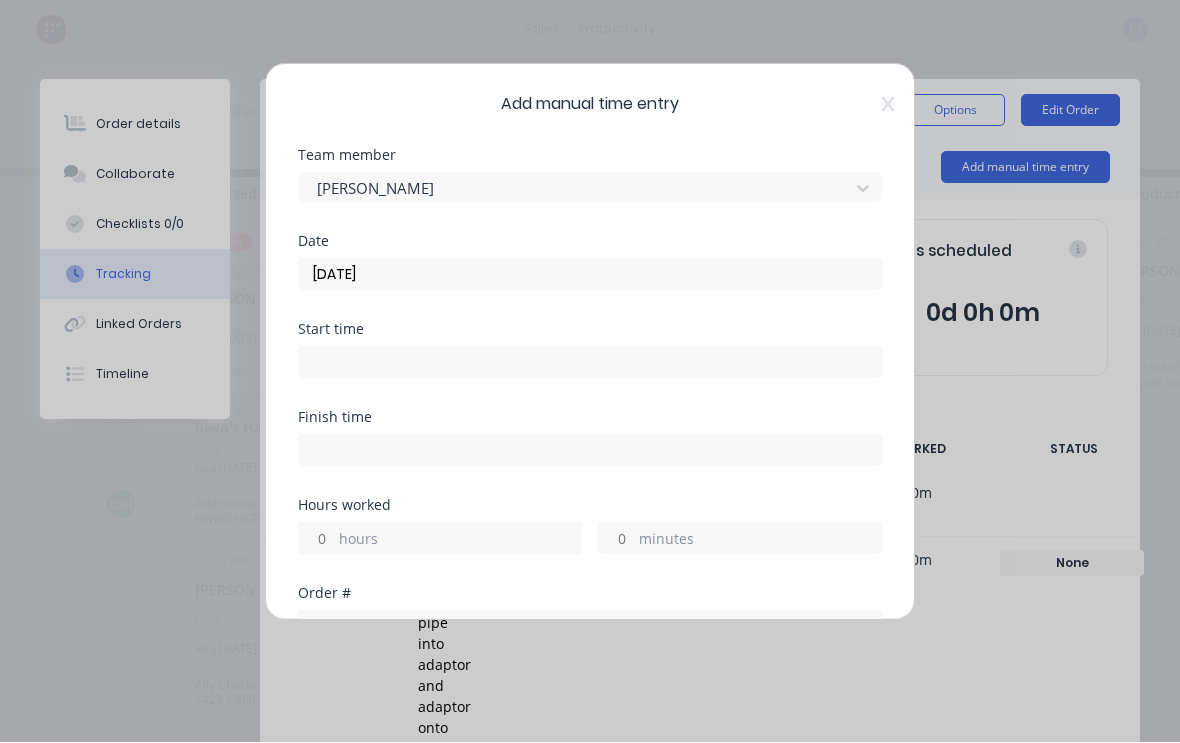 click at bounding box center [590, 363] 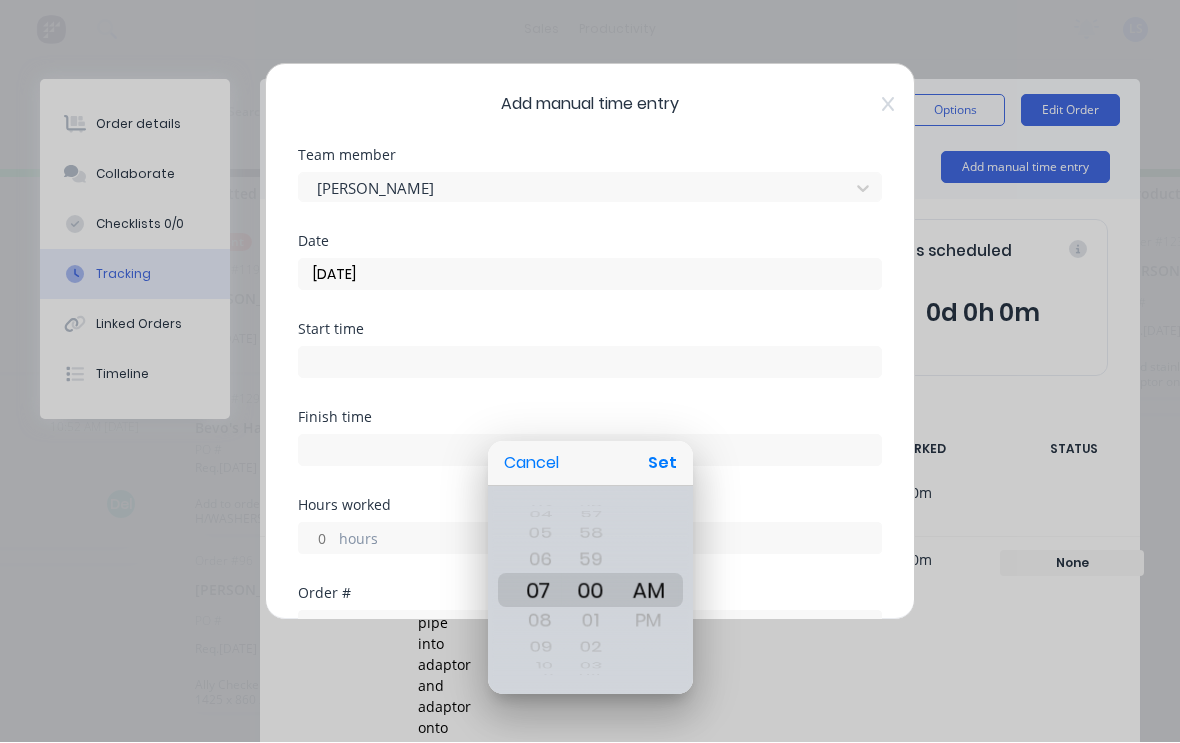 click on "Set" at bounding box center (662, 464) 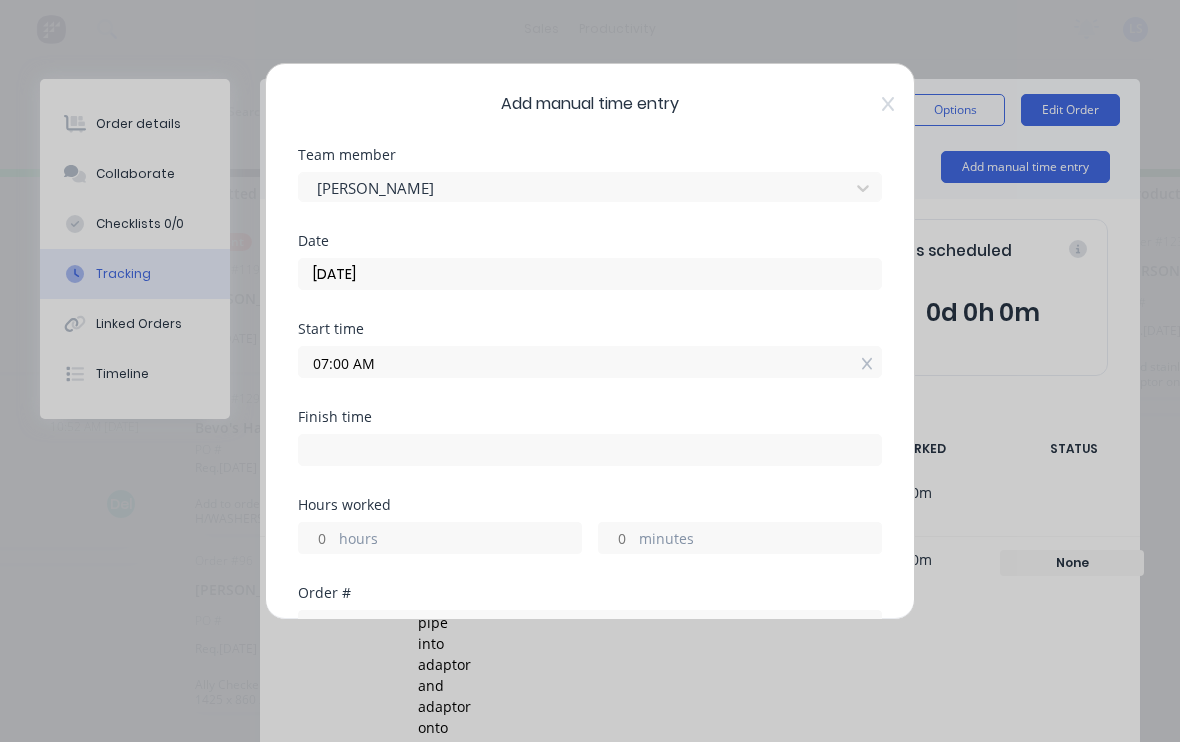 click at bounding box center (590, 451) 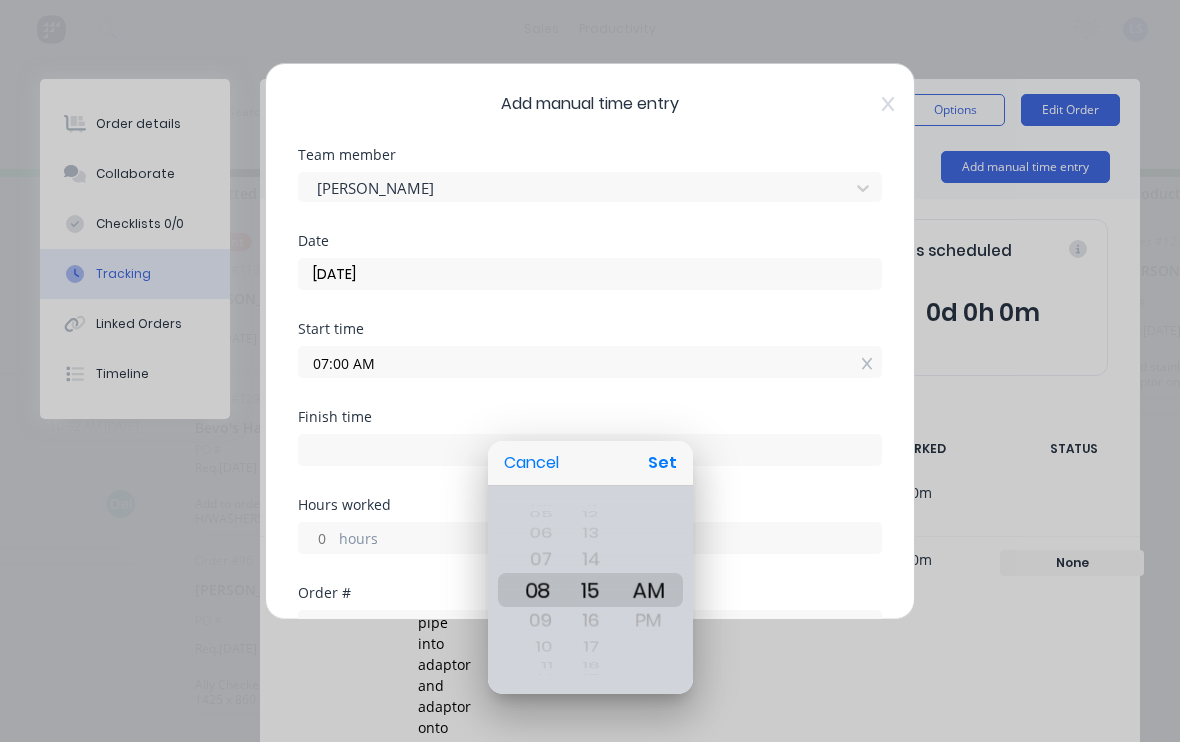 click on "Set" at bounding box center (662, 464) 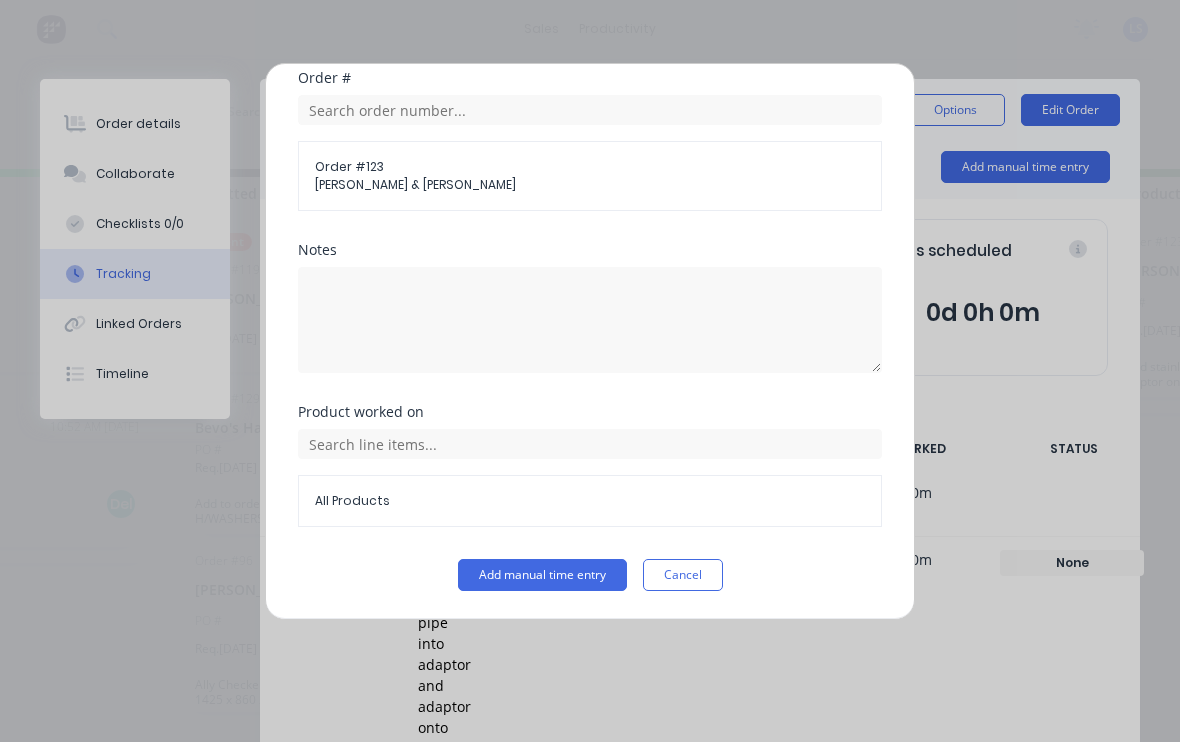 scroll, scrollTop: 515, scrollLeft: 0, axis: vertical 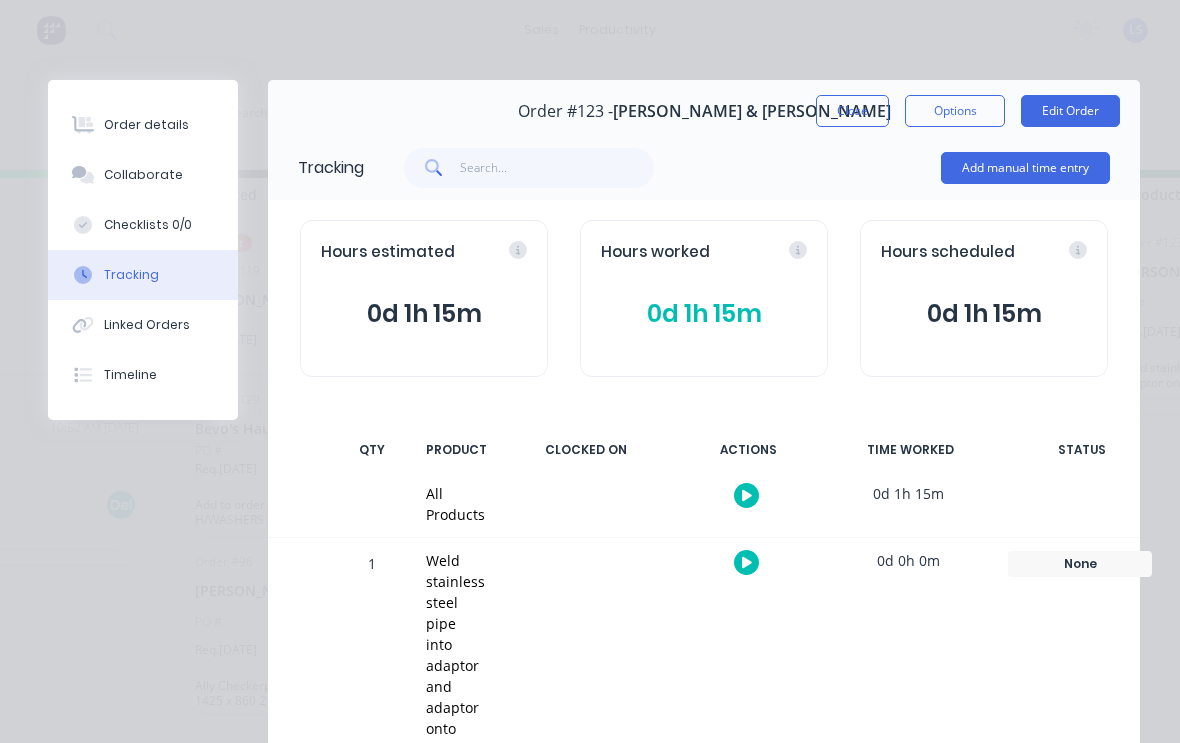 click on "Close" at bounding box center (852, 111) 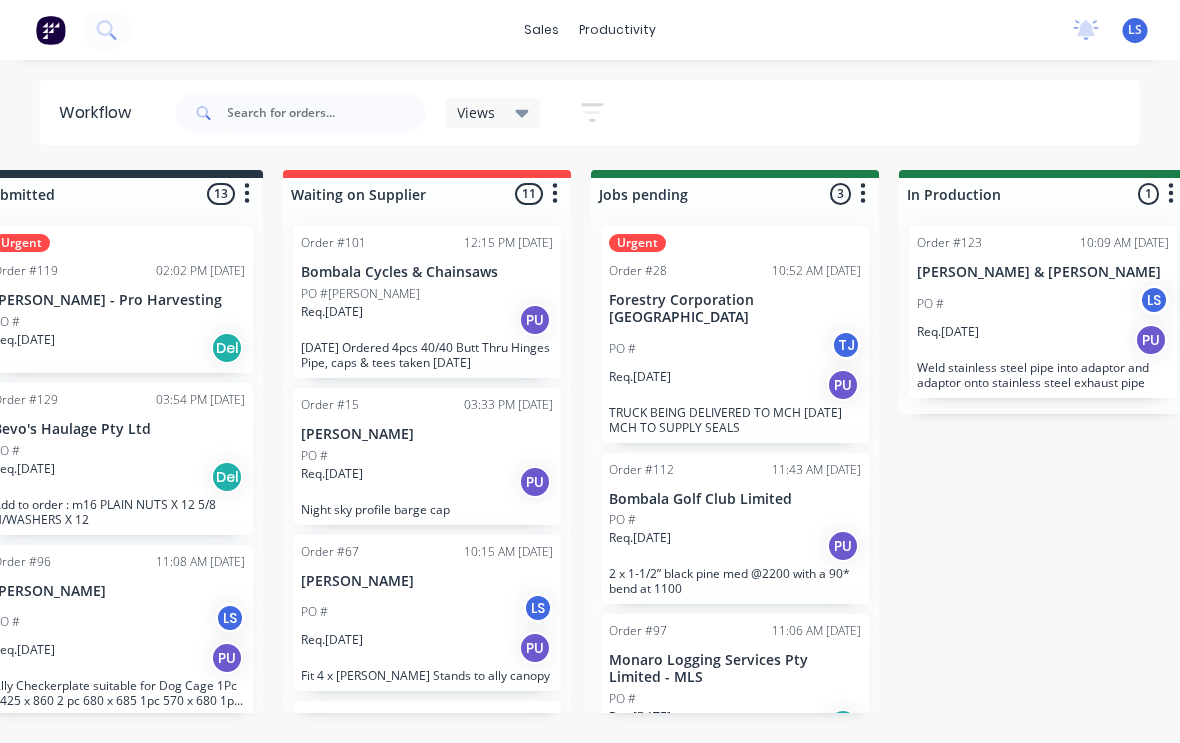 scroll, scrollTop: 3, scrollLeft: 374, axis: both 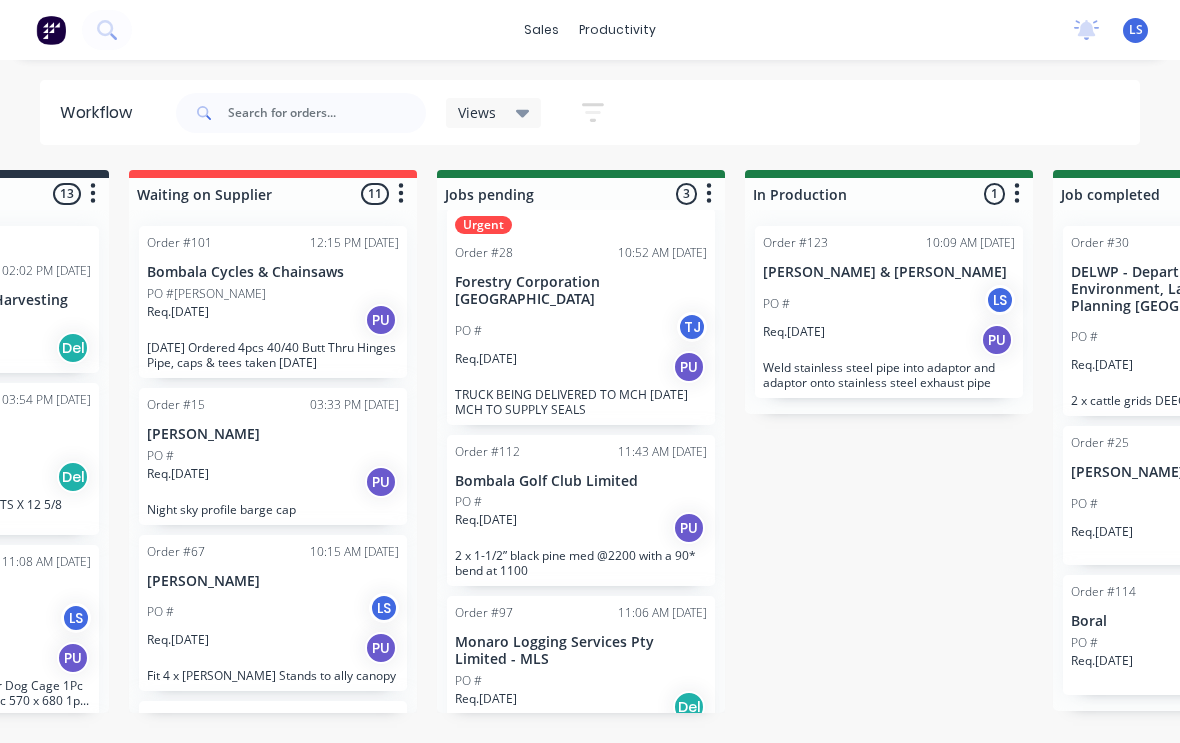click on "Weld stainless steel pipe into adaptor and adaptor onto stainless steel exhaust pipe" at bounding box center (889, 375) 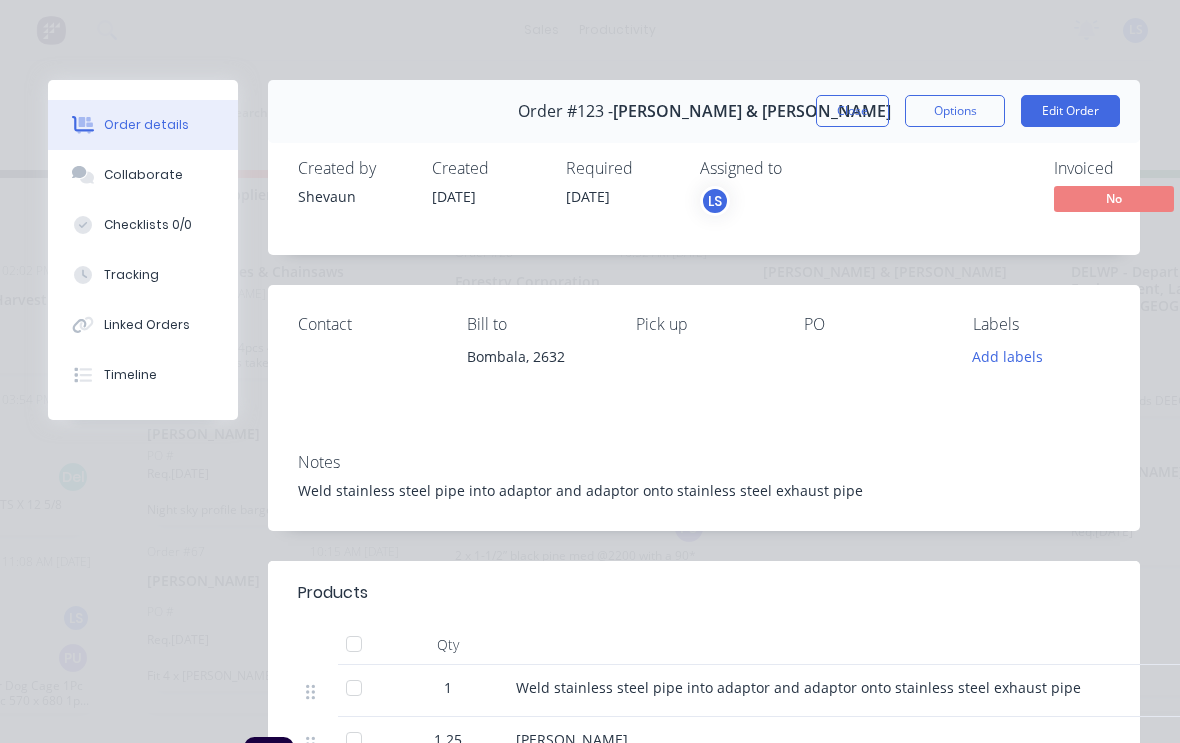 click on "Notes Weld stainless steel pipe into adaptor and adaptor onto stainless steel exhaust pipe" at bounding box center (704, 484) 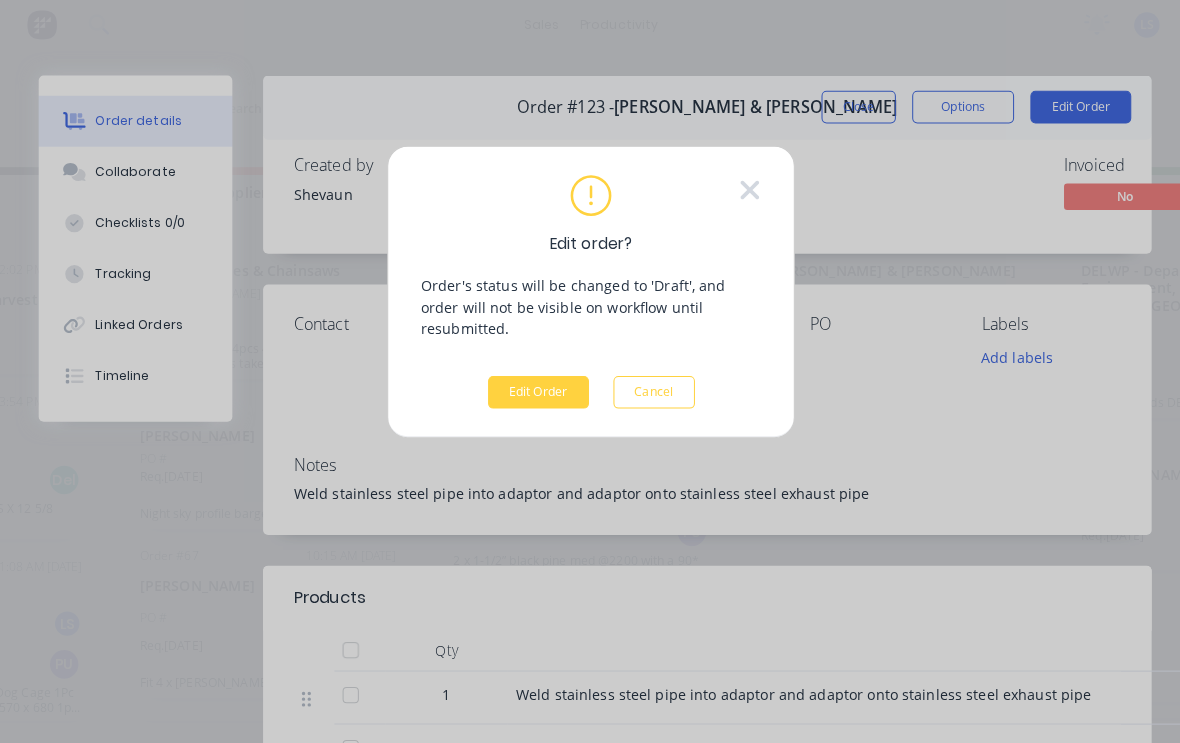 click on "Edit Order" at bounding box center [538, 391] 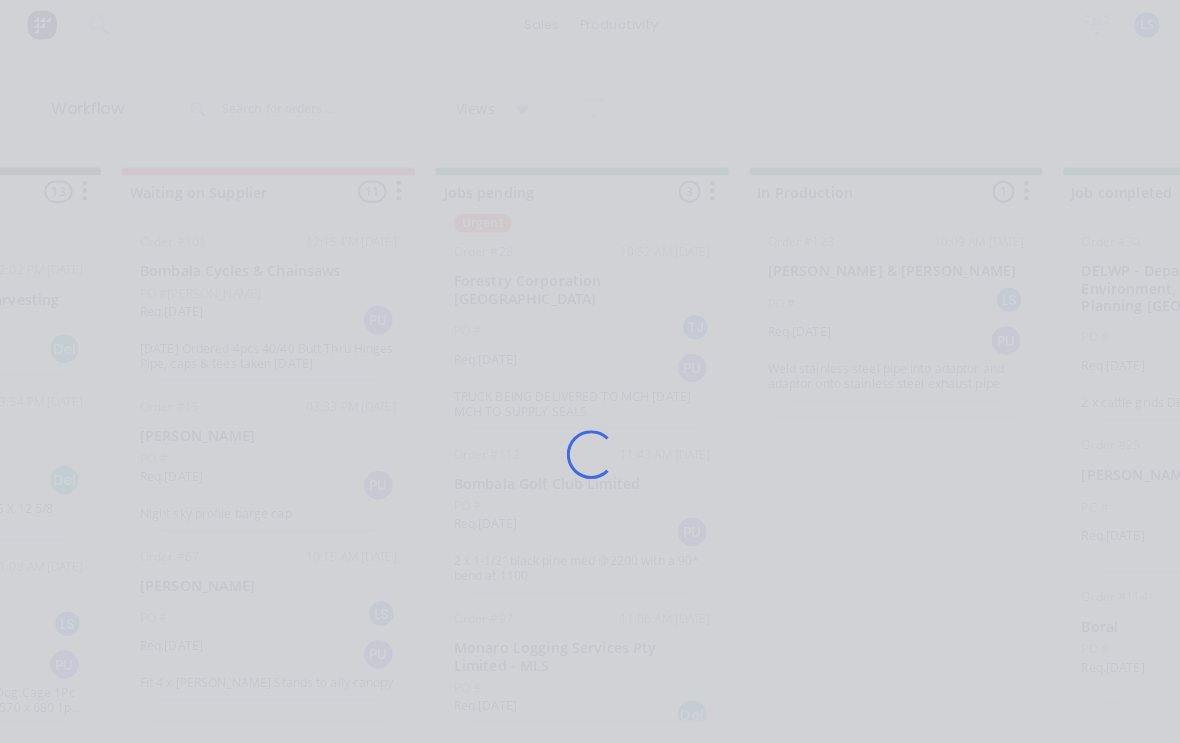 scroll, scrollTop: 3, scrollLeft: 0, axis: vertical 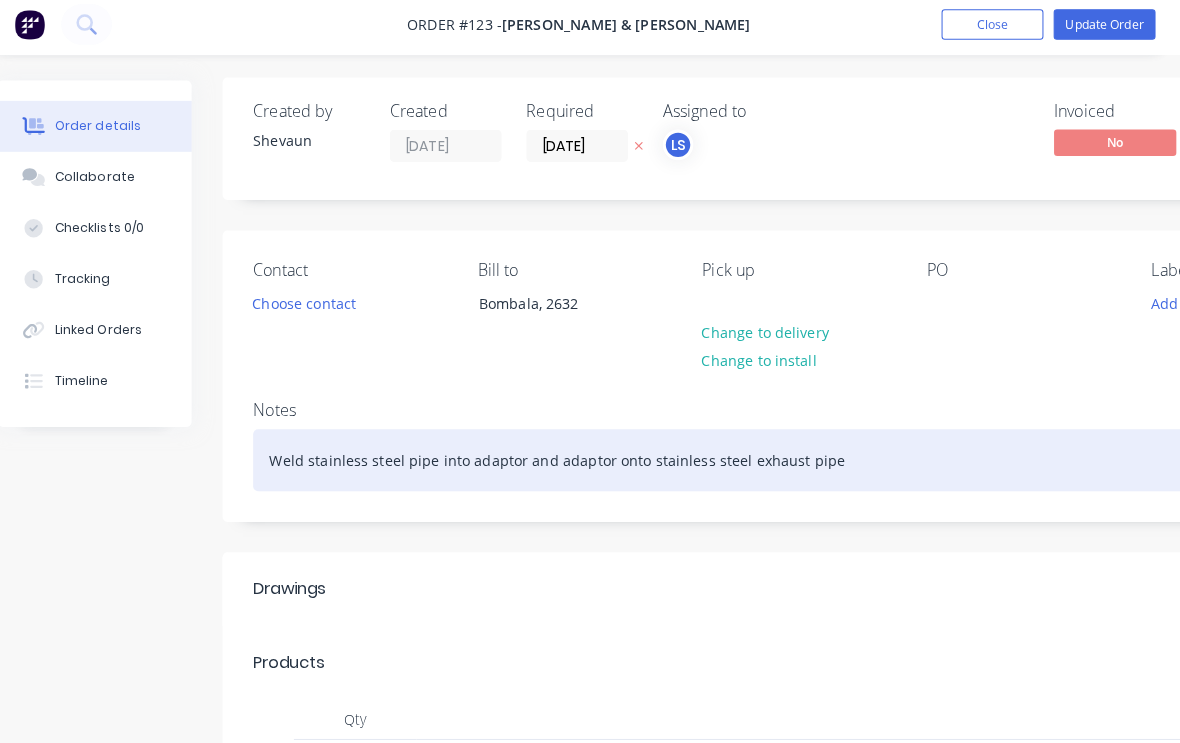 click on "Weld stainless steel pipe into adaptor and adaptor onto stainless steel exhaust pipe" at bounding box center [805, 457] 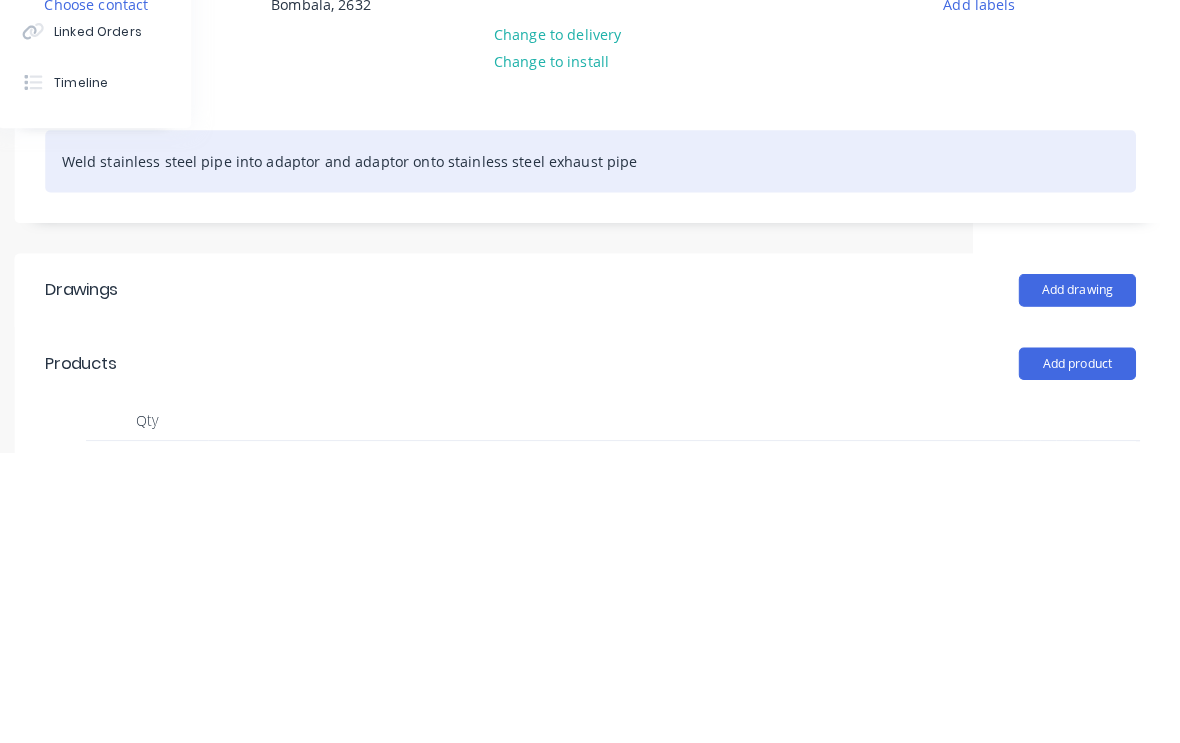 click on "Weld stainless steel pipe into adaptor and adaptor onto stainless steel exhaust pipe" at bounding box center [602, 457] 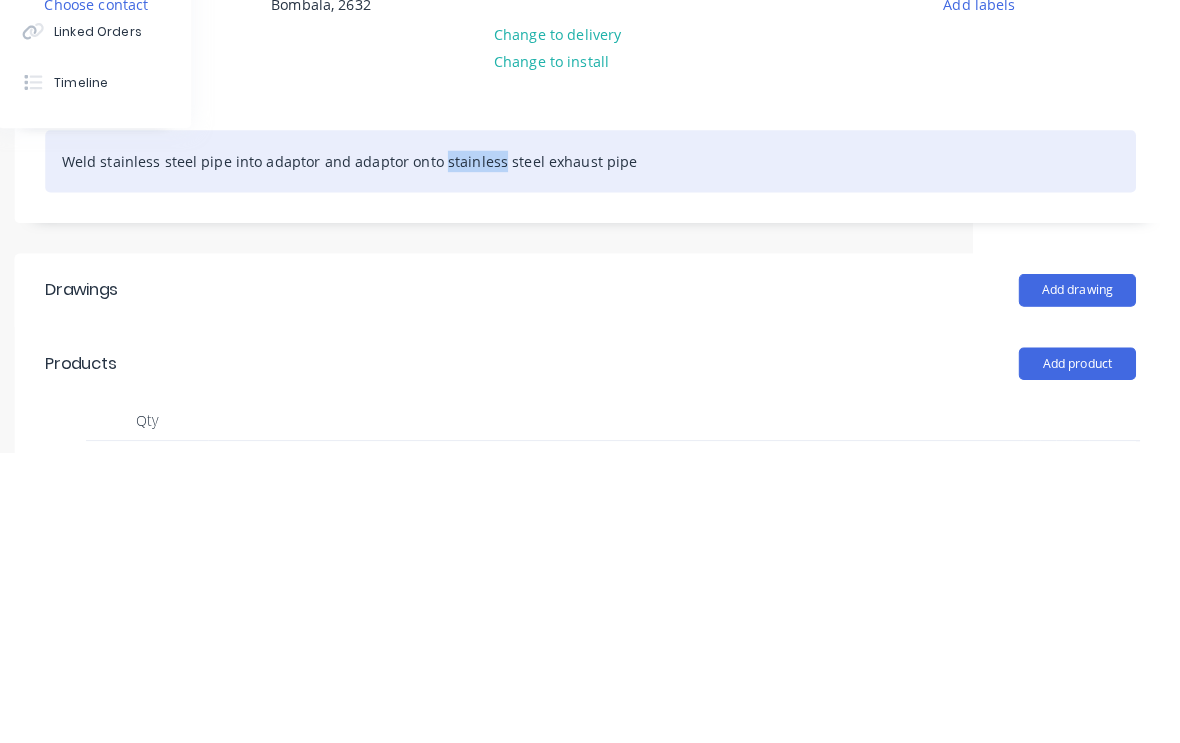type 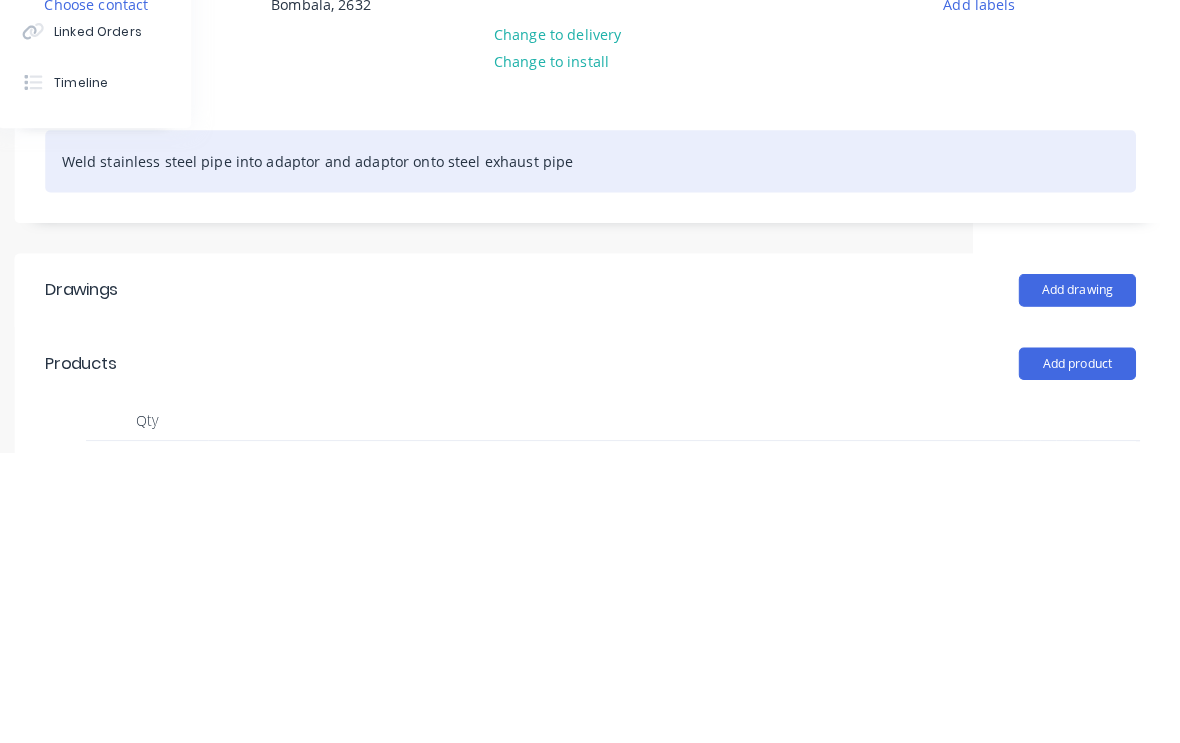 click on "Weld stainless steel pipe into adaptor and adaptor onto steel exhaust pipe" at bounding box center (602, 457) 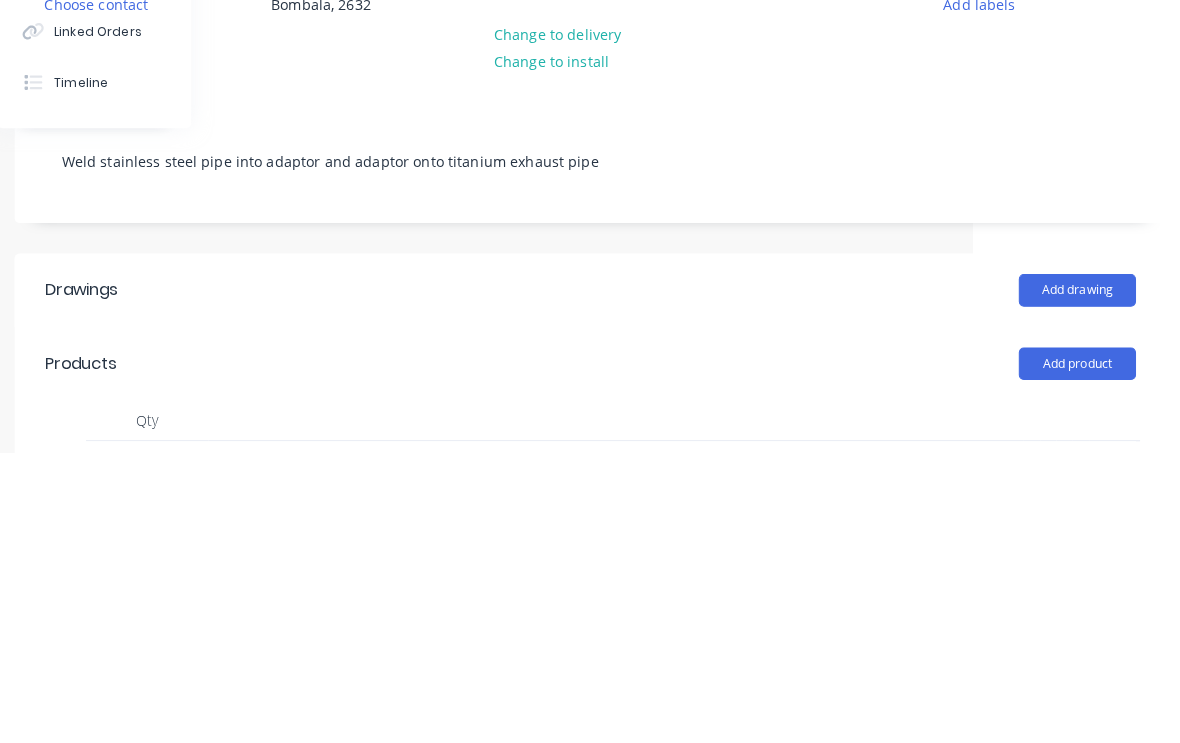 click on "Notes Weld stainless steel pipe into adaptor and adaptor onto titanium exhaust pipe" at bounding box center [602, 450] 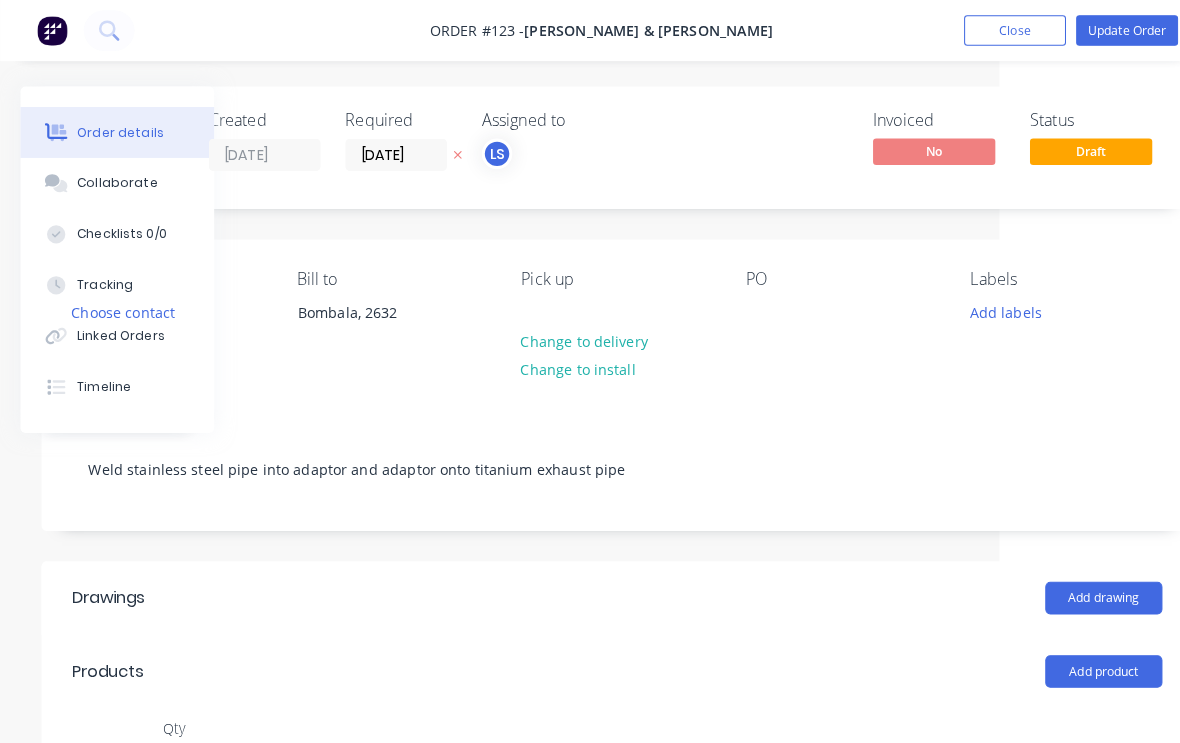 scroll, scrollTop: 0, scrollLeft: 199, axis: horizontal 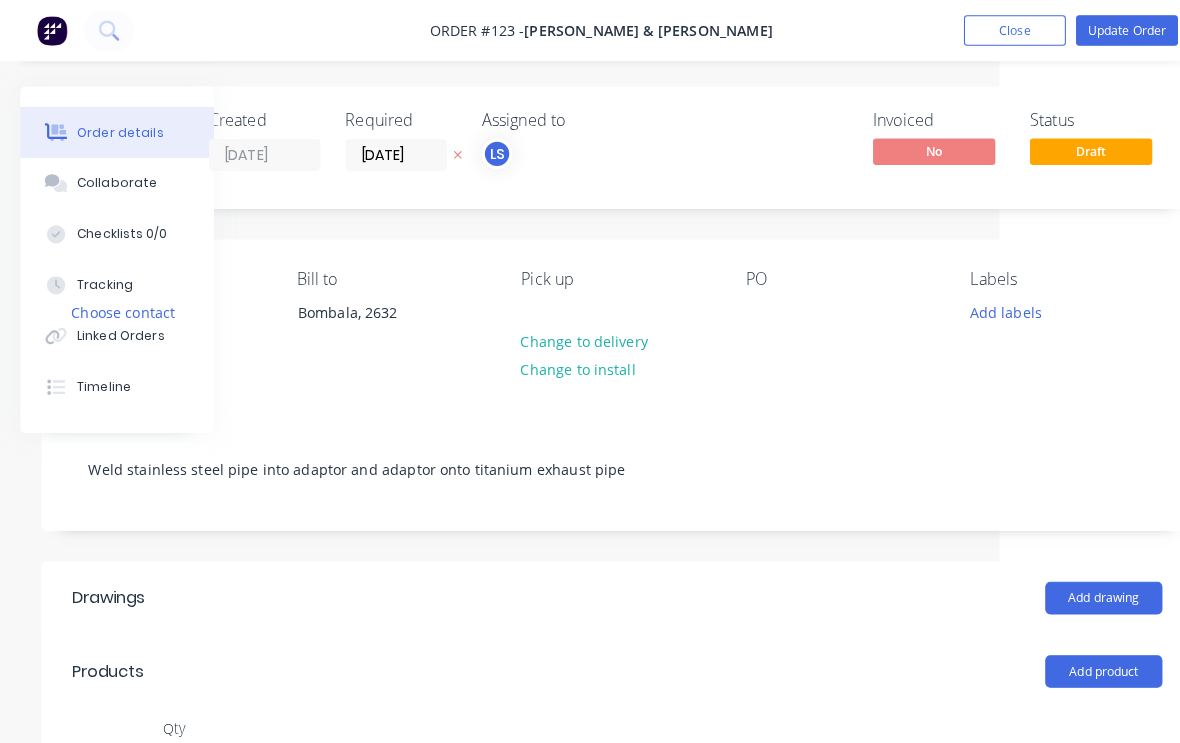 click on "Update Order" at bounding box center [1106, 30] 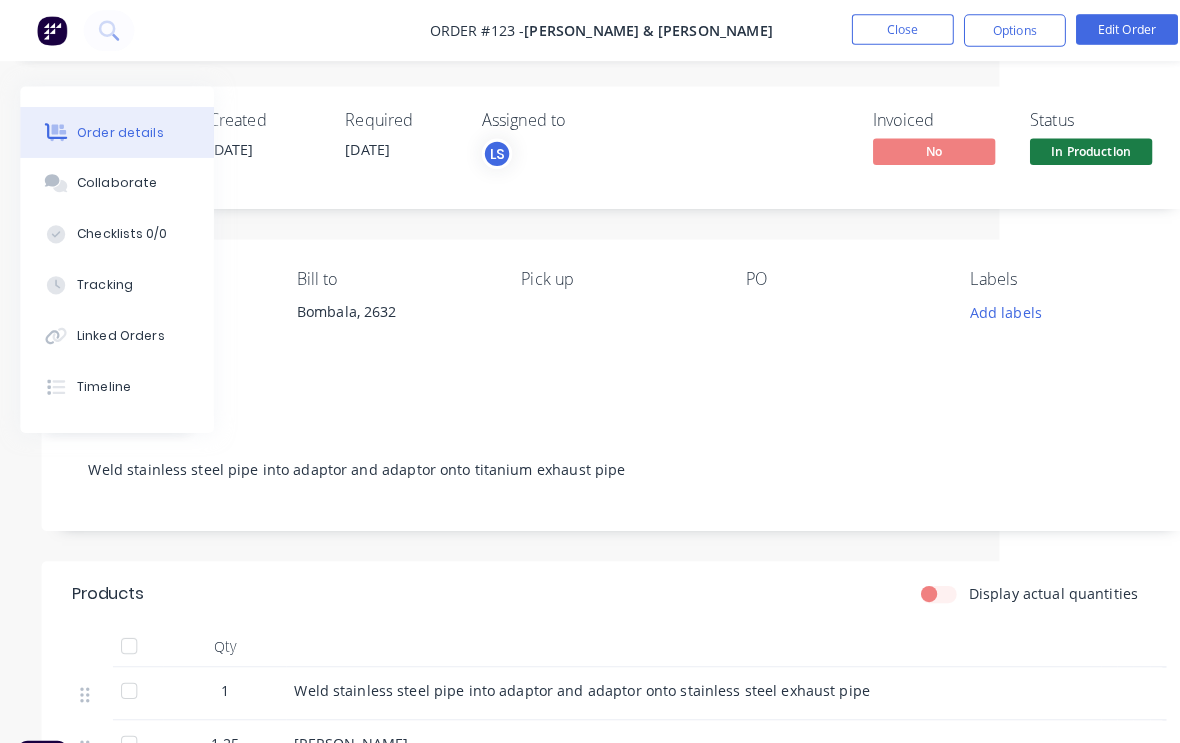 click on "Close" at bounding box center (886, 29) 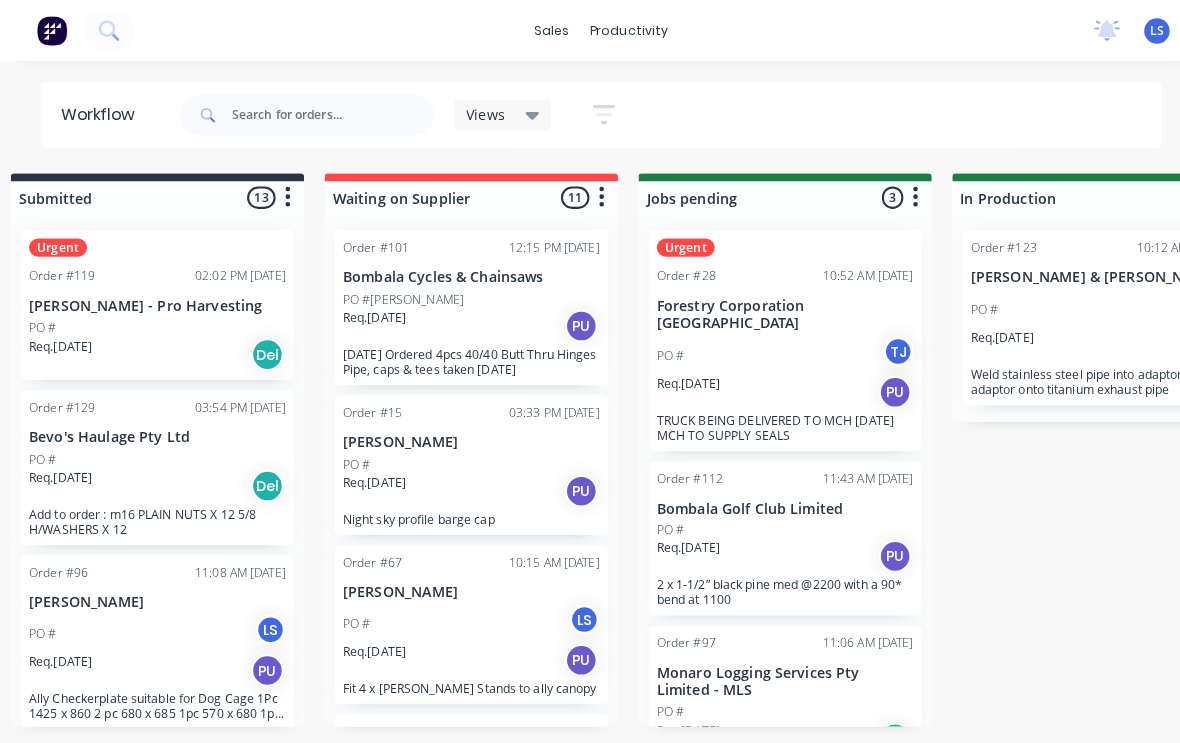 scroll, scrollTop: 0, scrollLeft: 0, axis: both 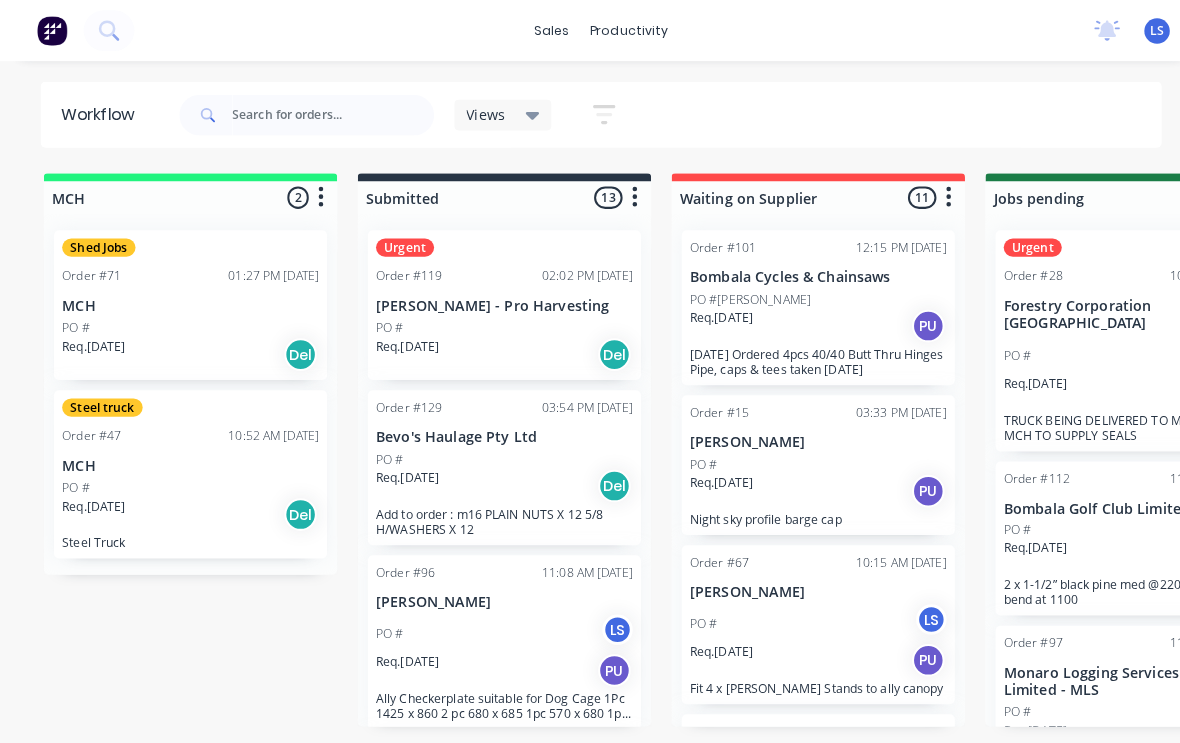 click 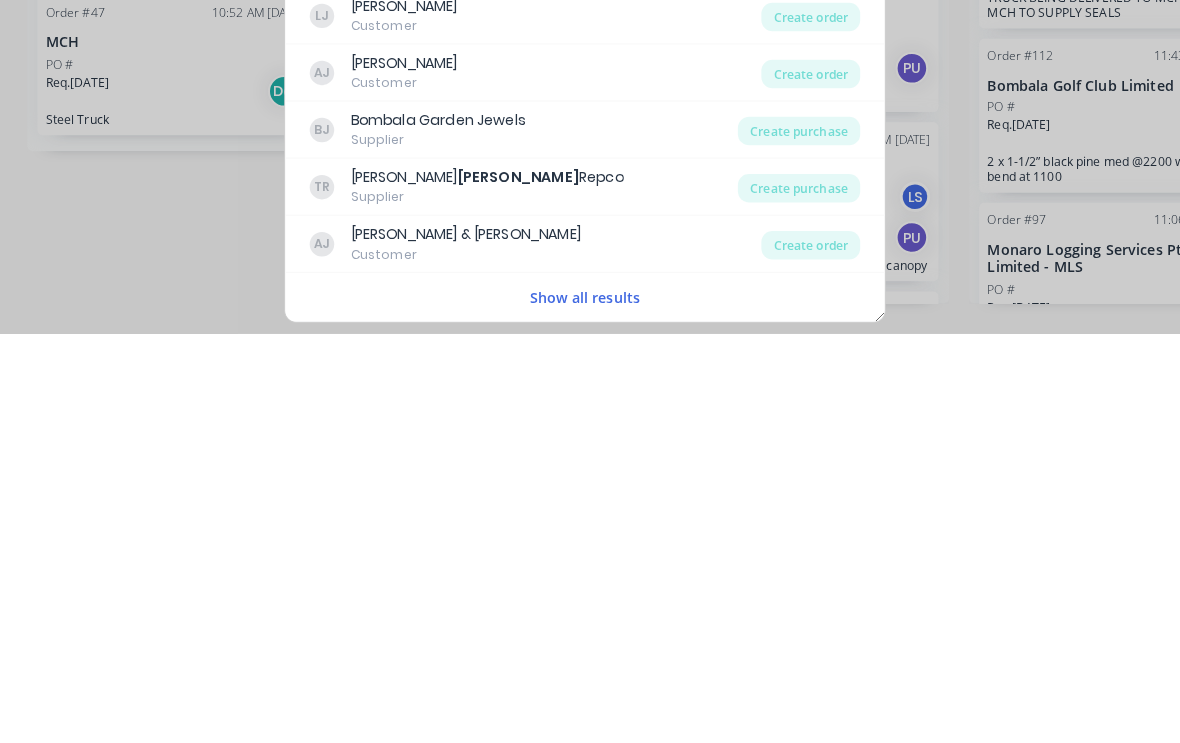 scroll, scrollTop: 3, scrollLeft: 0, axis: vertical 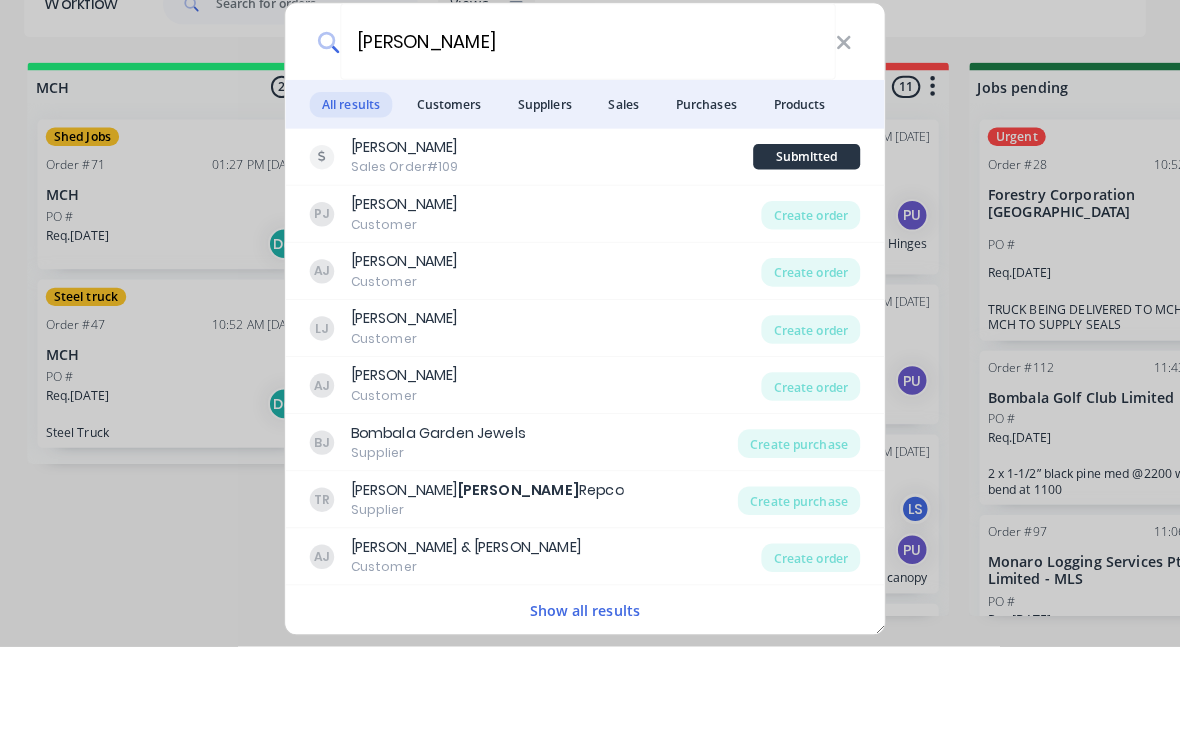 click on "[PERSON_NAME]" at bounding box center [593, 149] 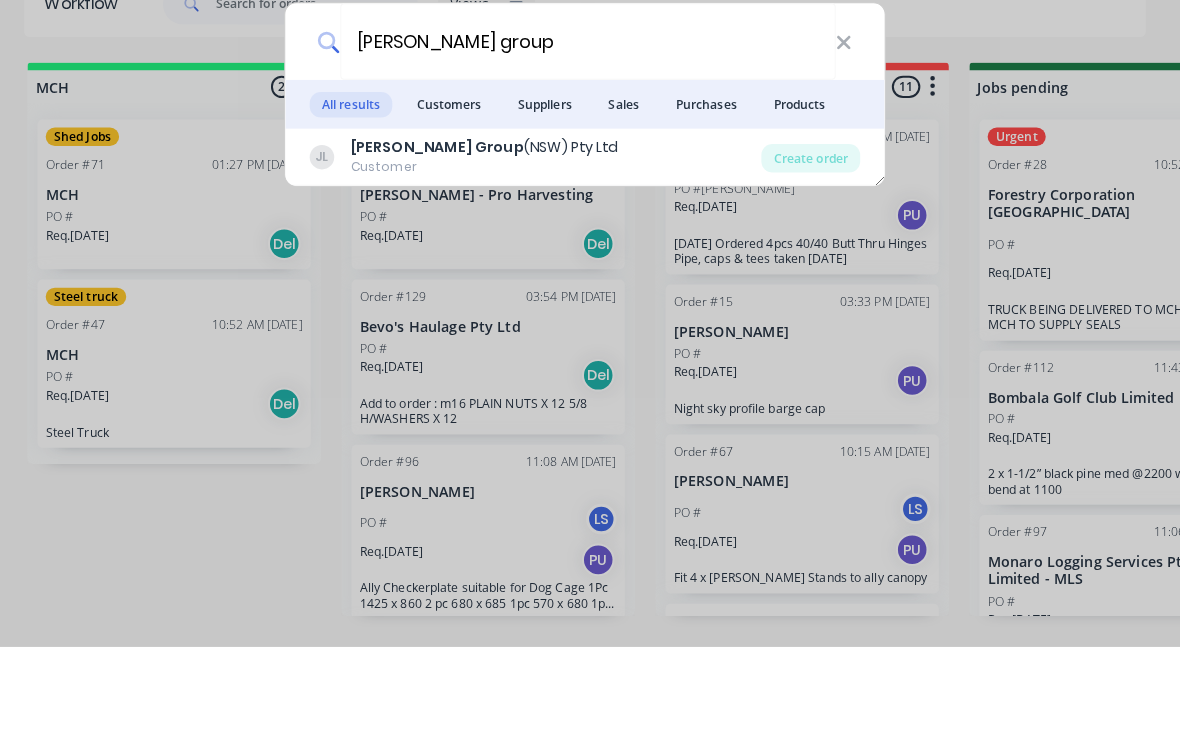 type on "[PERSON_NAME] group" 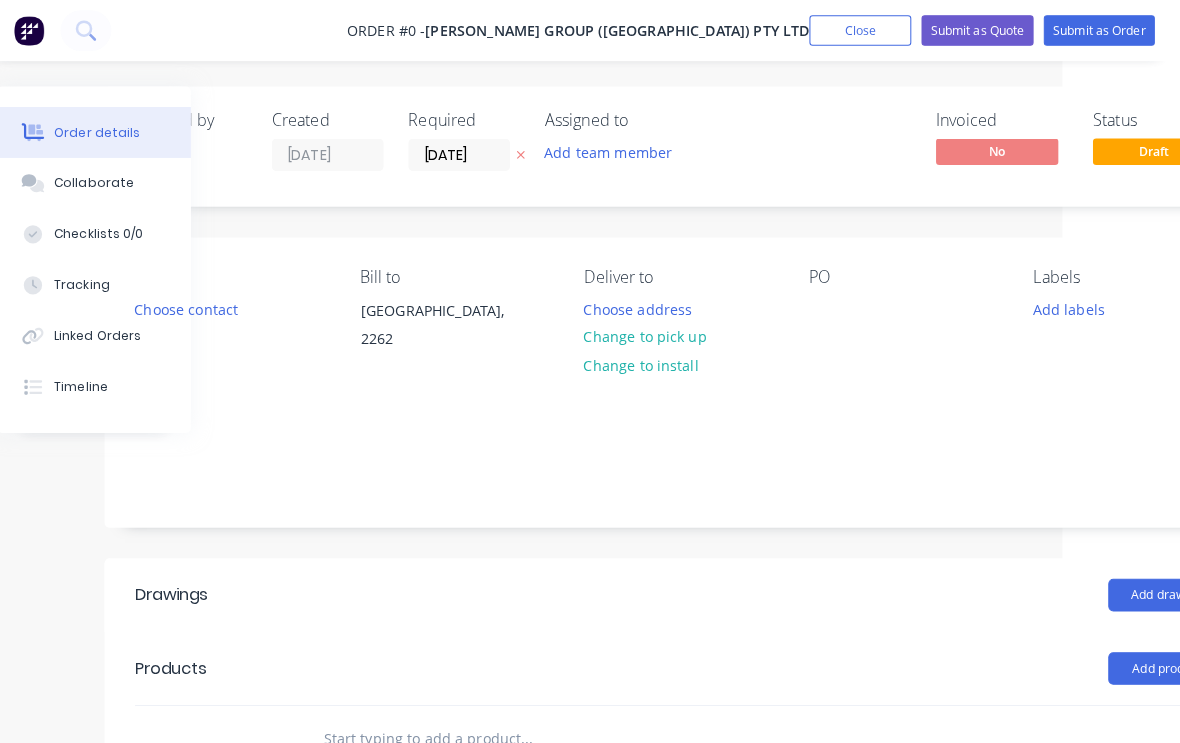 scroll, scrollTop: 0, scrollLeft: 117, axis: horizontal 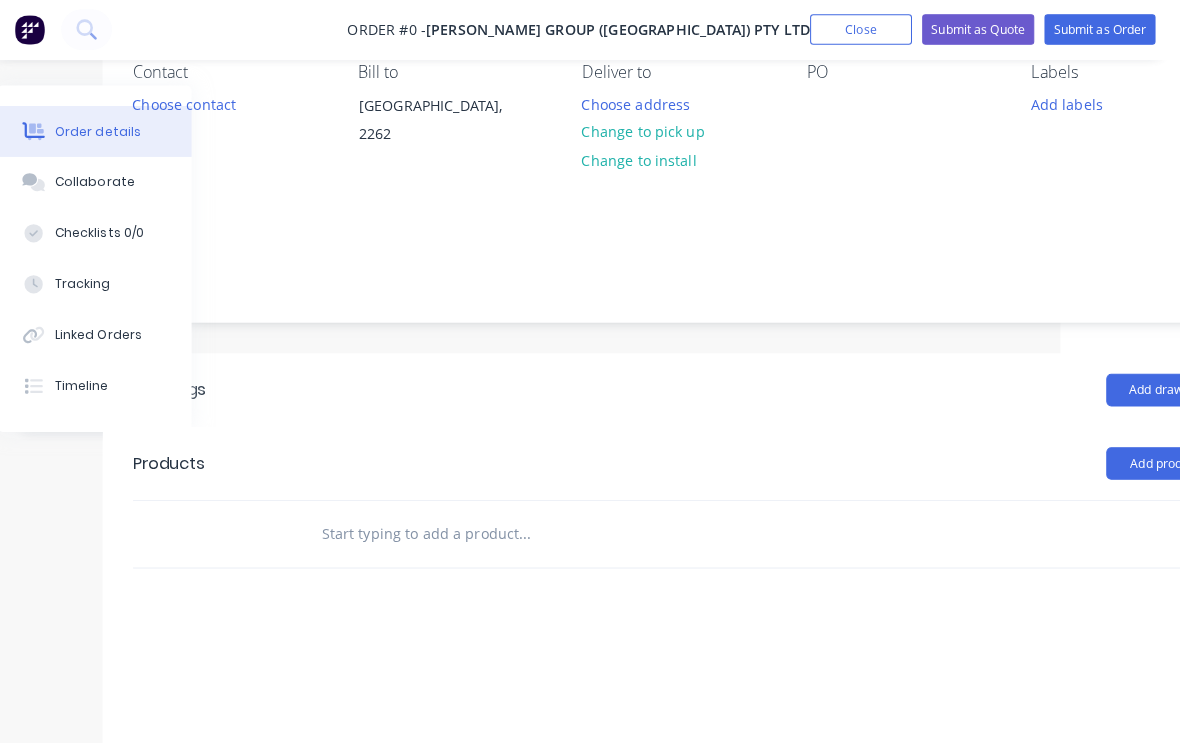 click at bounding box center (537, 525) 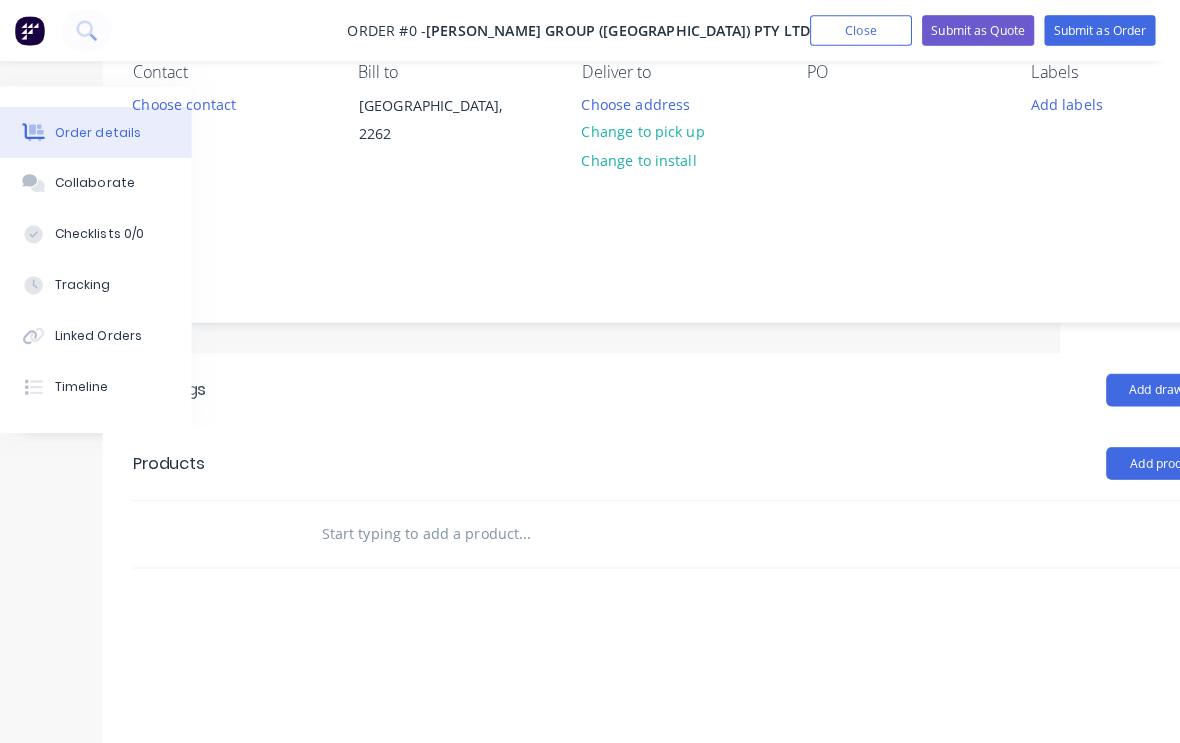 scroll, scrollTop: 200, scrollLeft: 75, axis: both 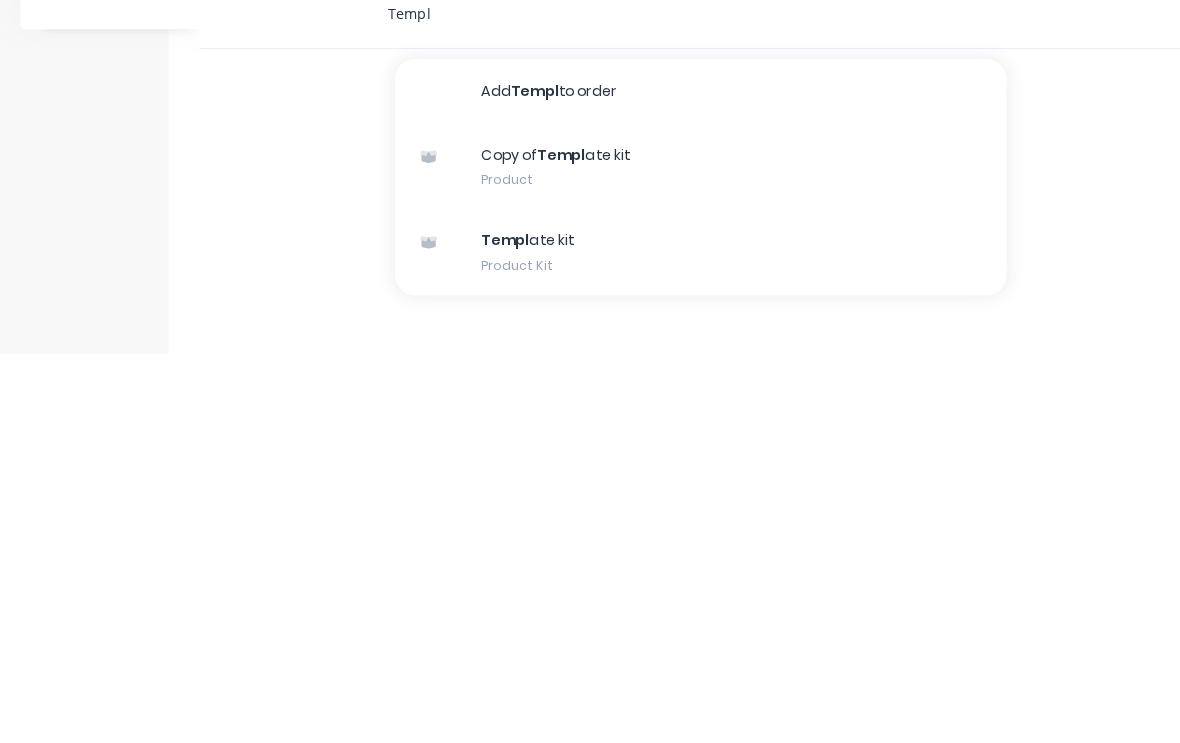 type on "Templ" 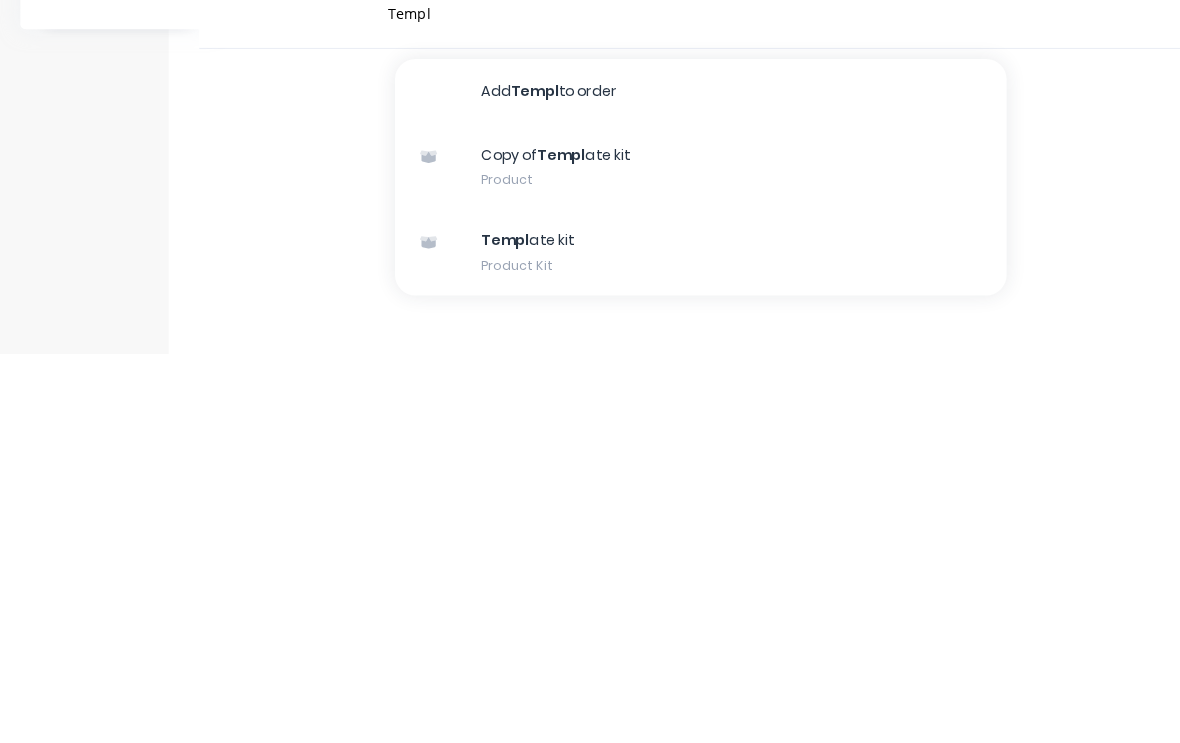 click on "Templ ate kit Product Kit" at bounding box center [687, 644] 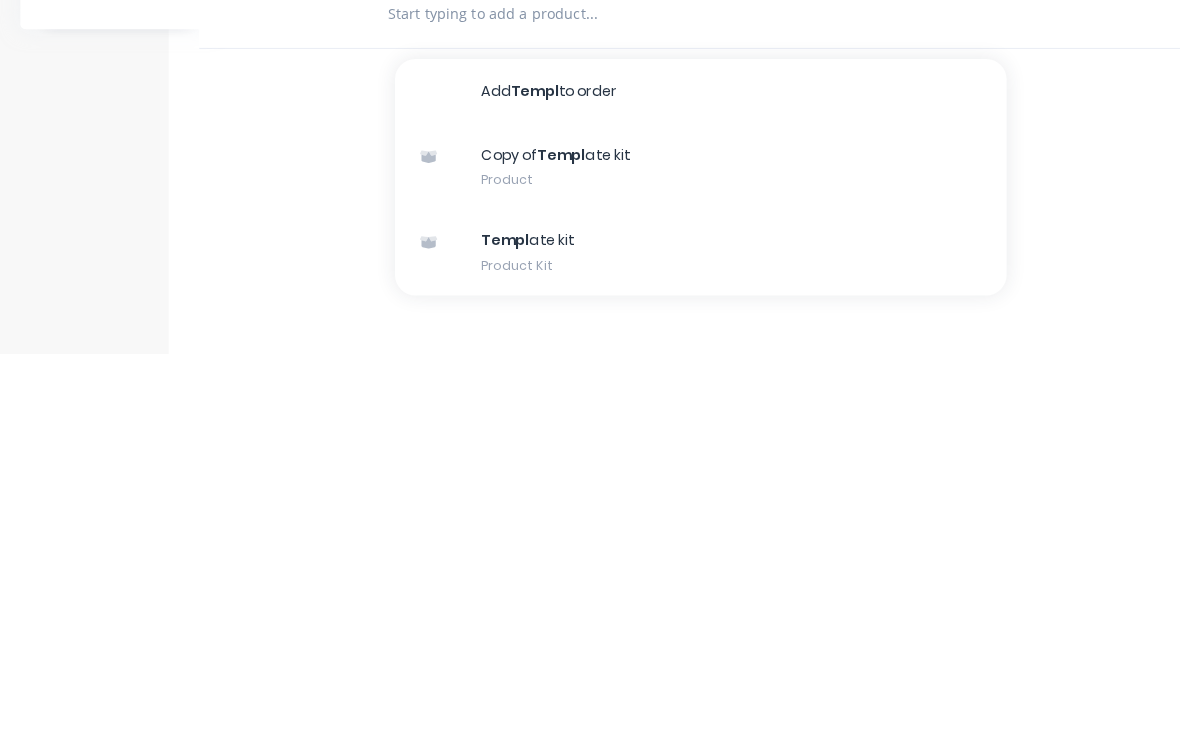 scroll, scrollTop: 353, scrollLeft: 75, axis: both 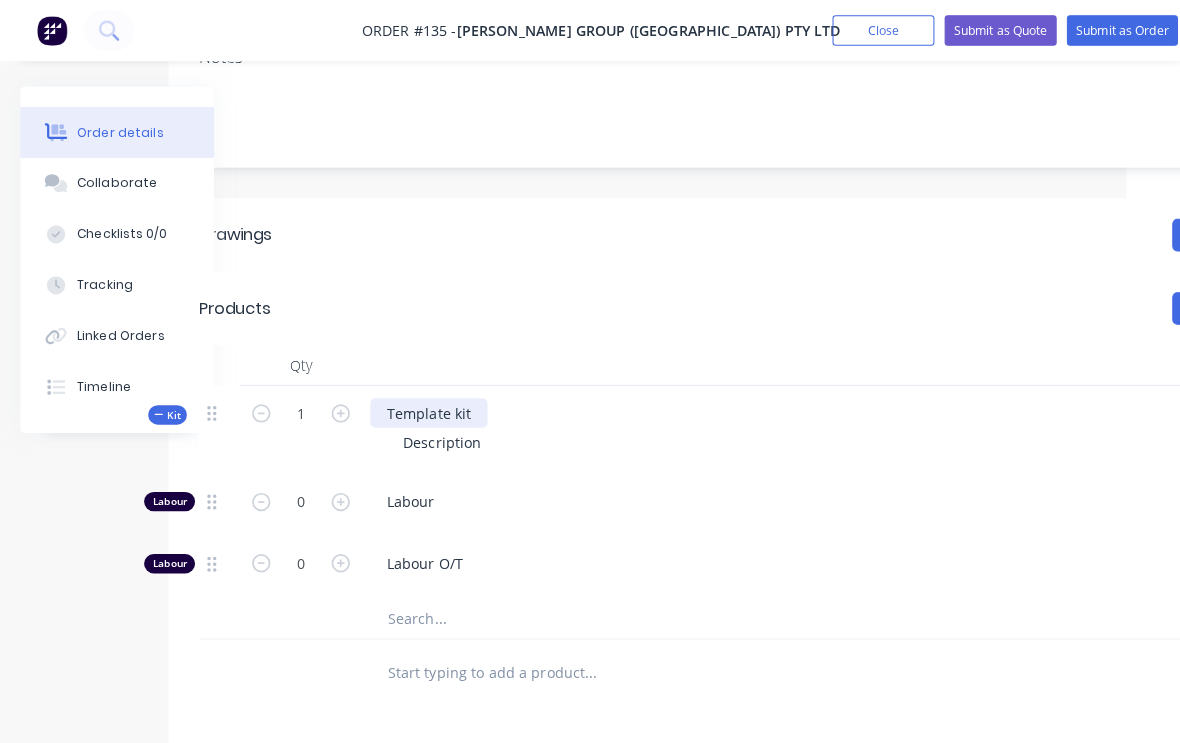 click on "Template kit" at bounding box center (420, 405) 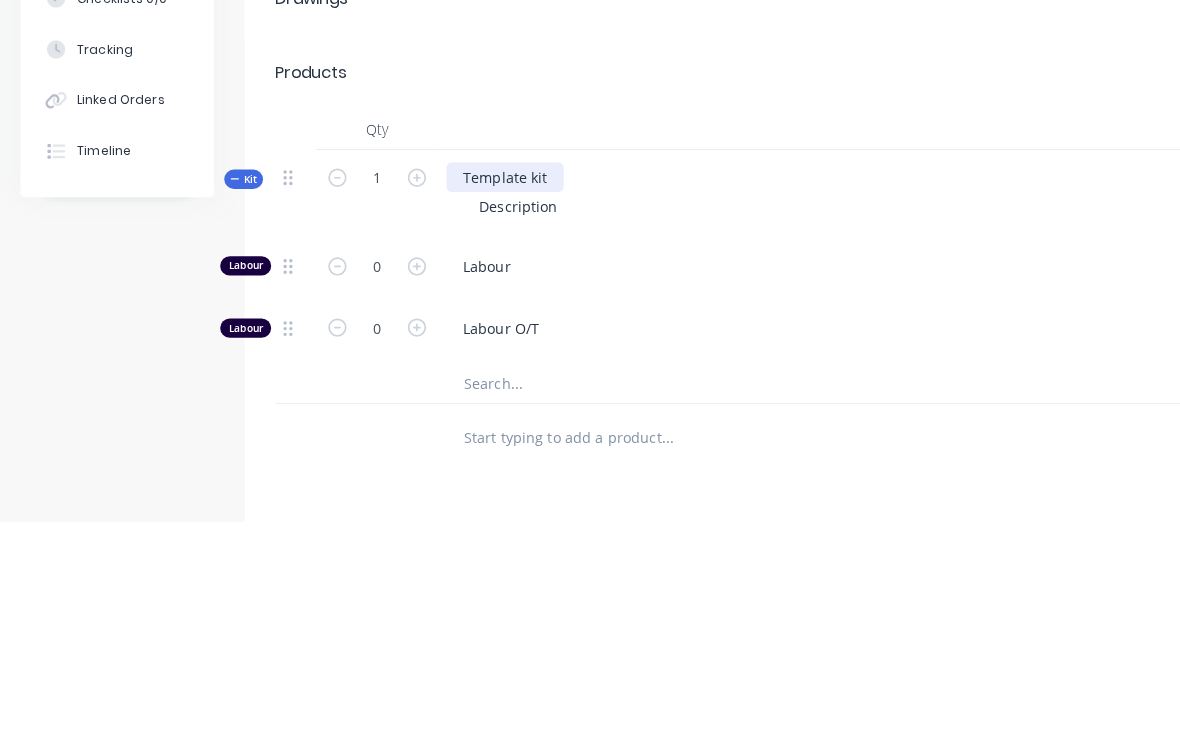 click on "Template kit" at bounding box center (495, 405) 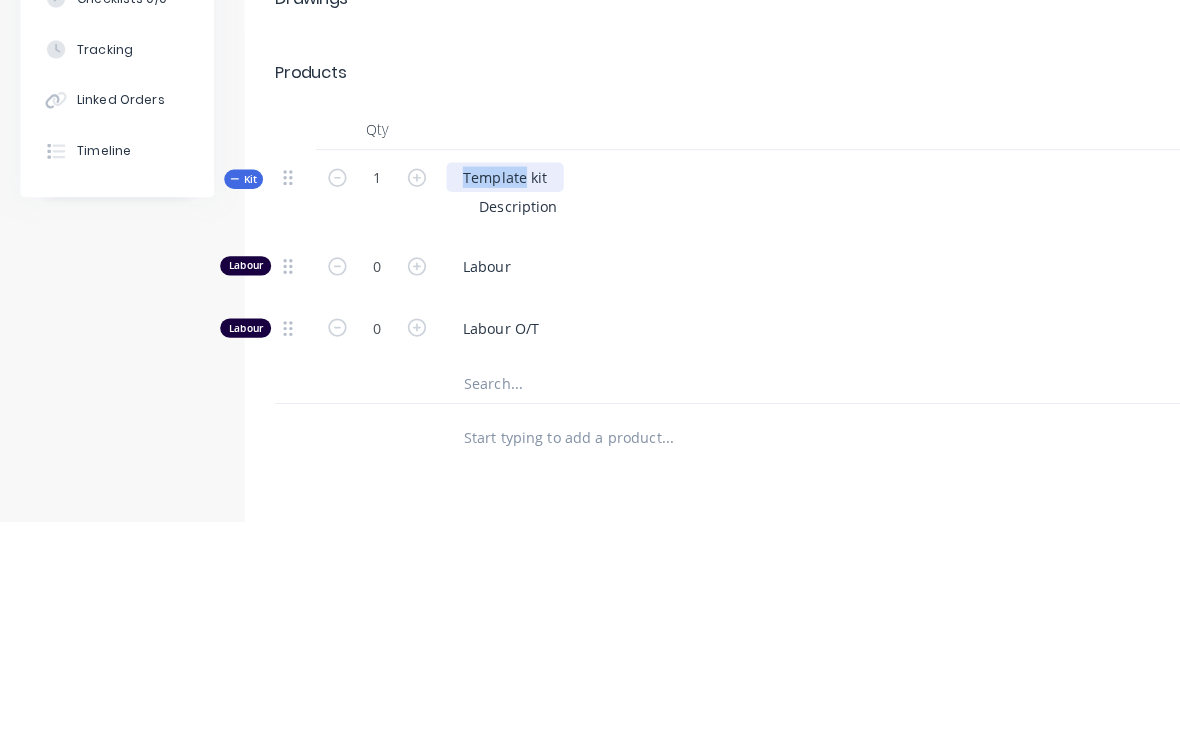 type 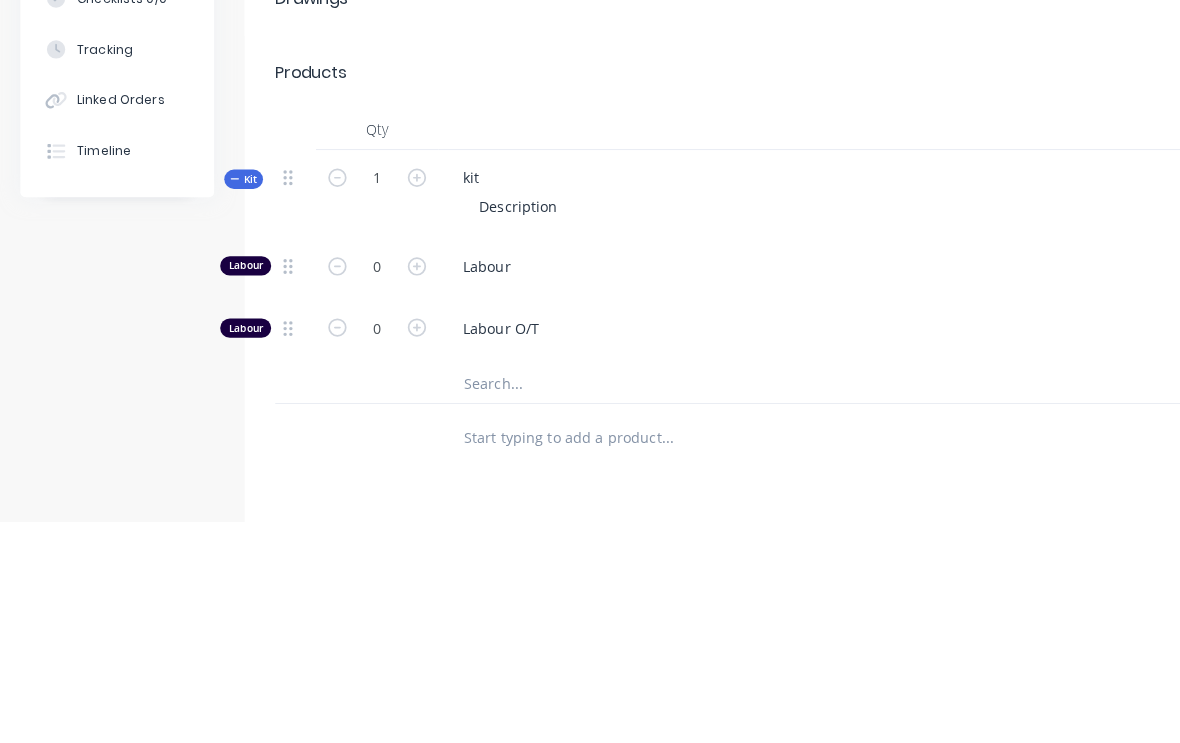 click on "kit Description" at bounding box center (830, 422) 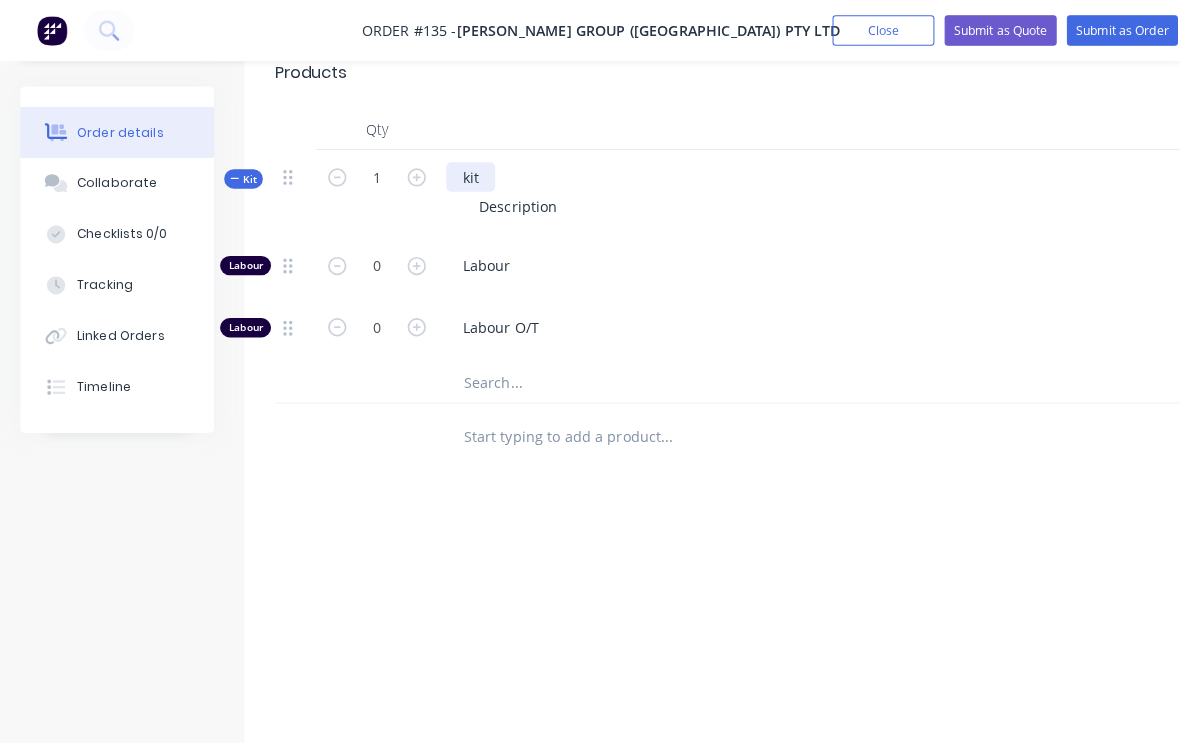 click on "kit" at bounding box center [462, 173] 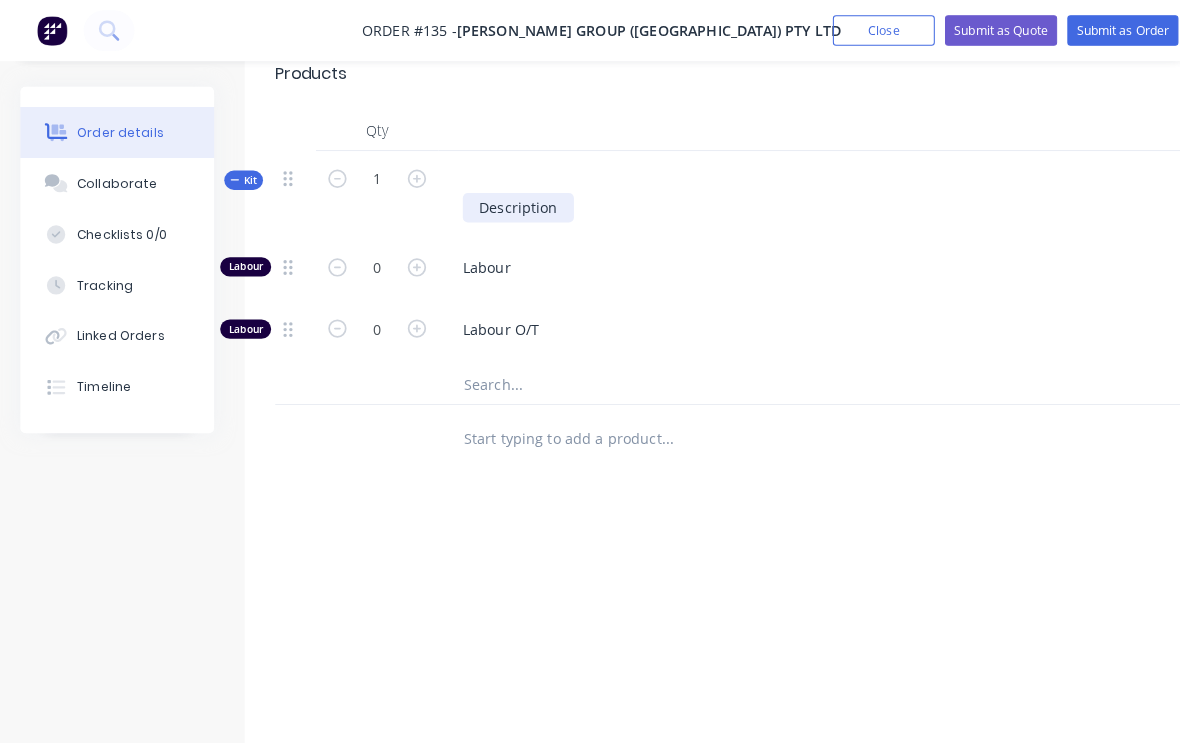click on "Description" at bounding box center [508, 203] 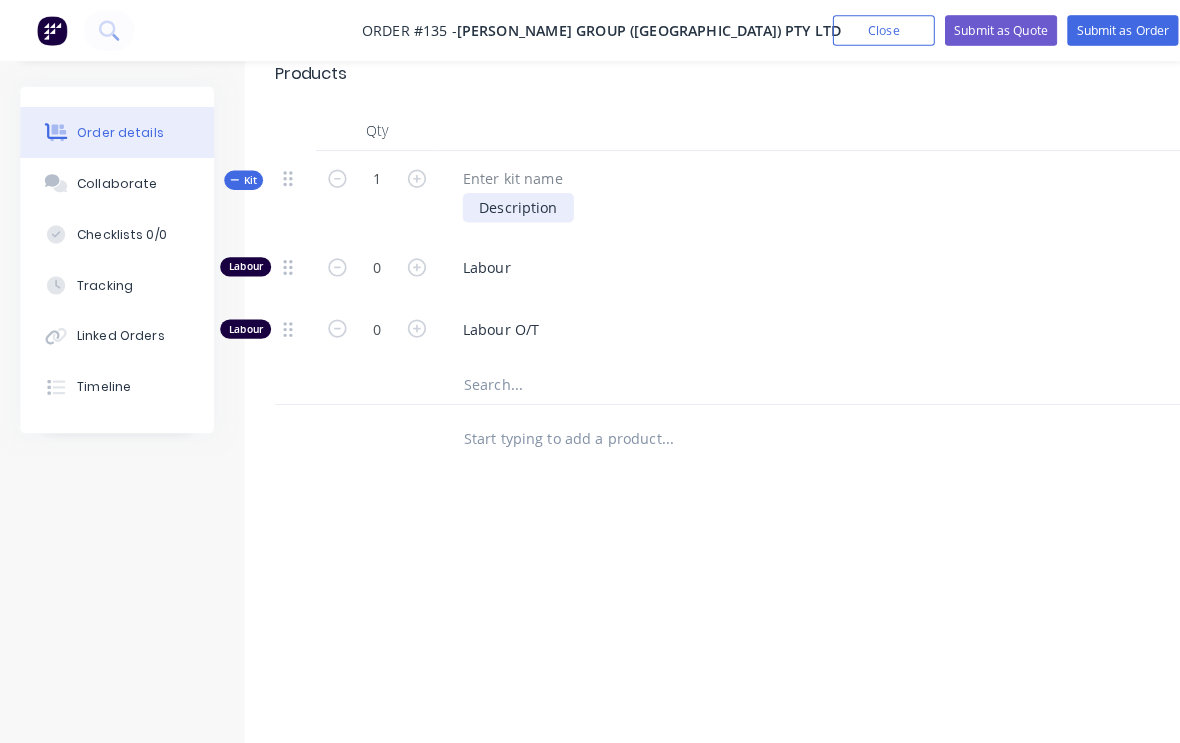 type 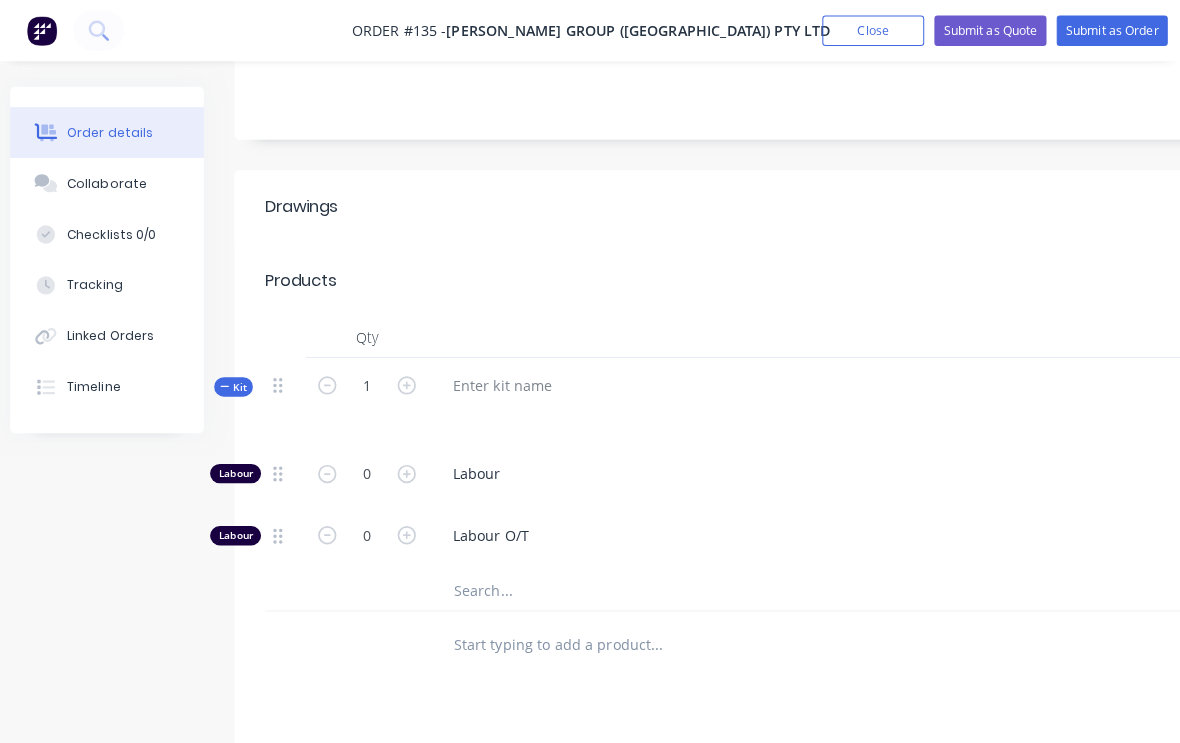 scroll, scrollTop: 379, scrollLeft: 0, axis: vertical 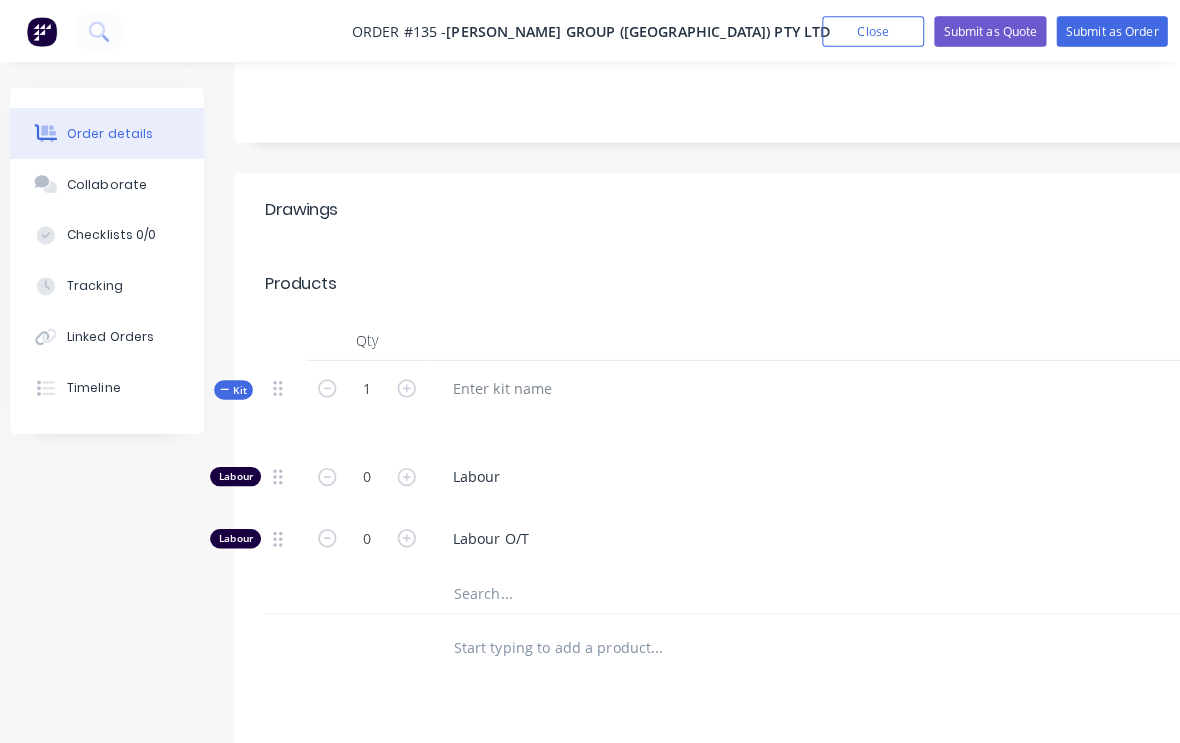 click 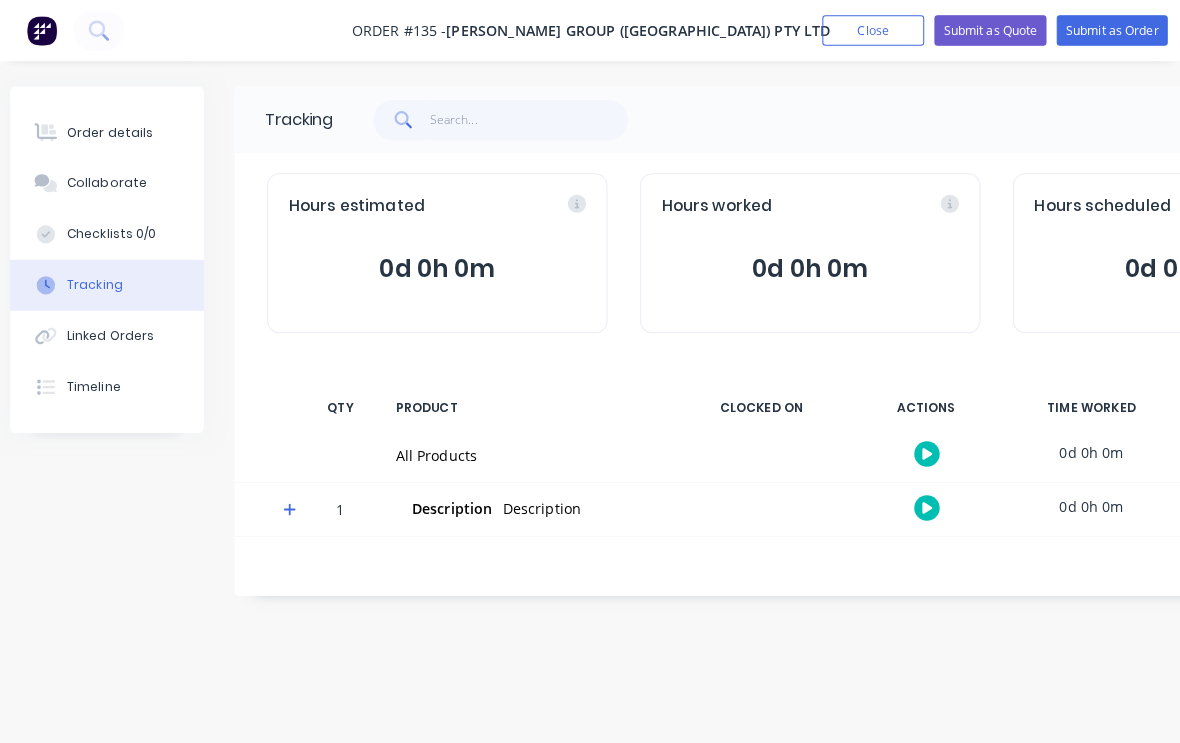 click on "Order details" at bounding box center [118, 130] 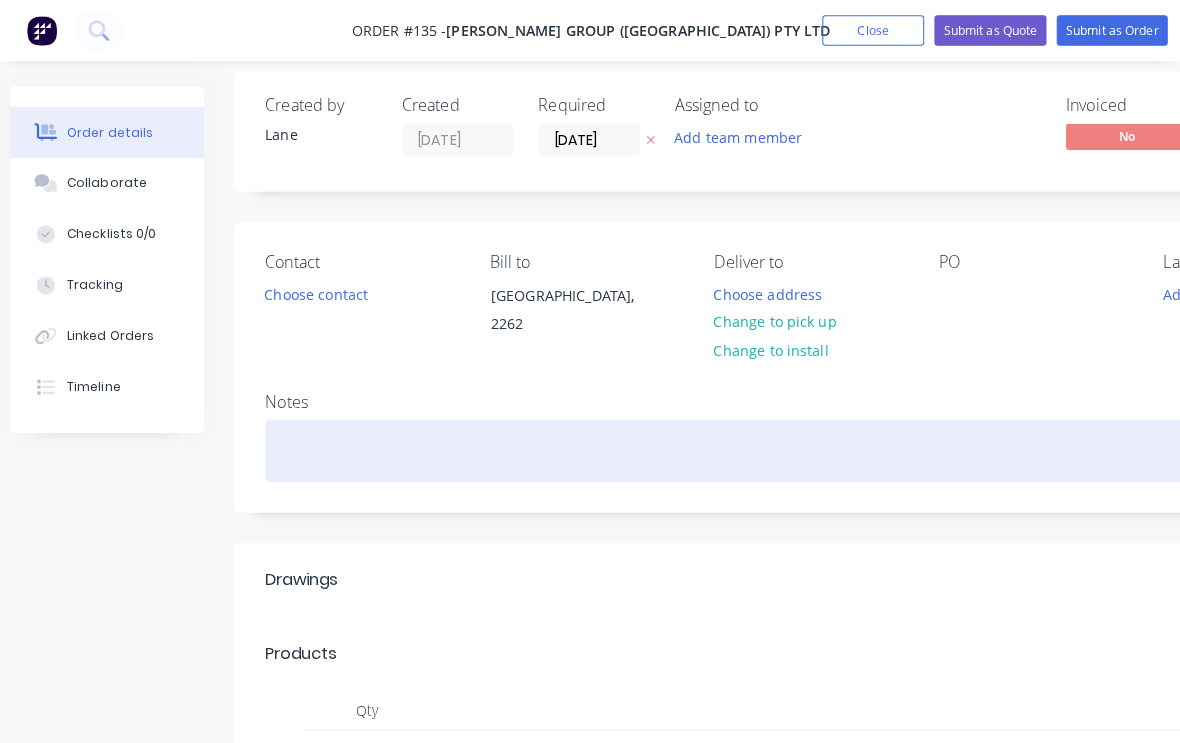 click at bounding box center (805, 442) 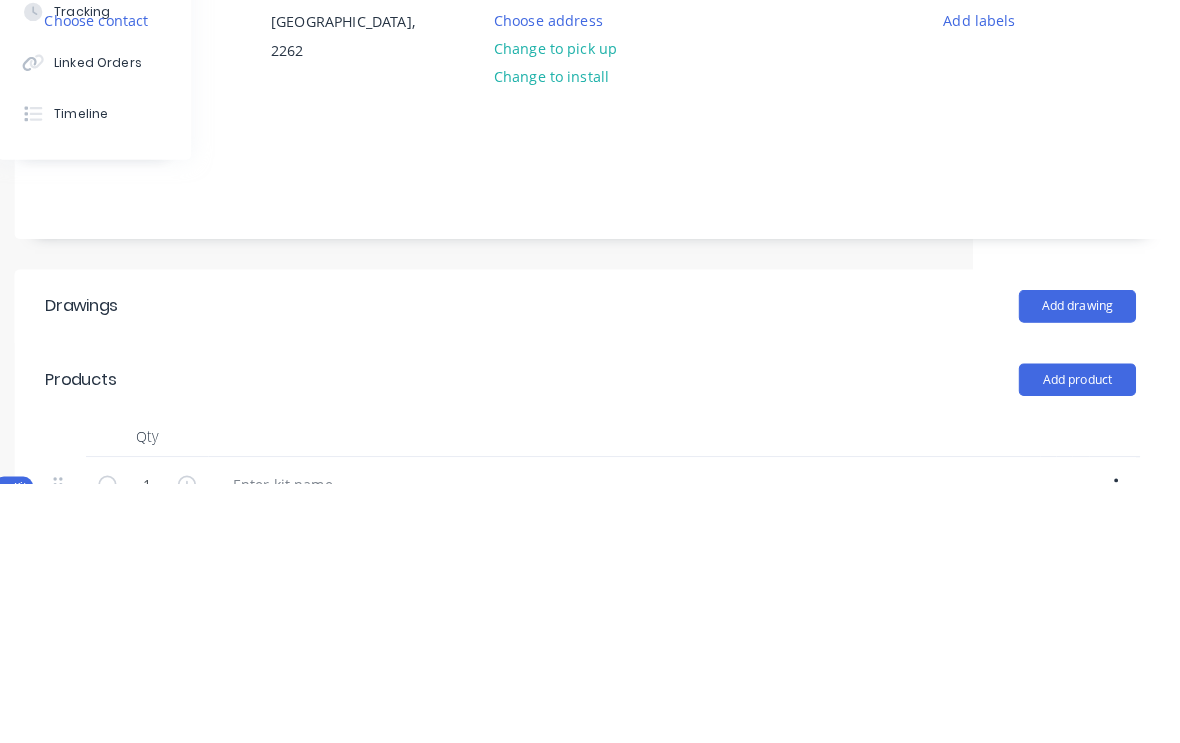 click on "Change to pick up" at bounding box center [568, 315] 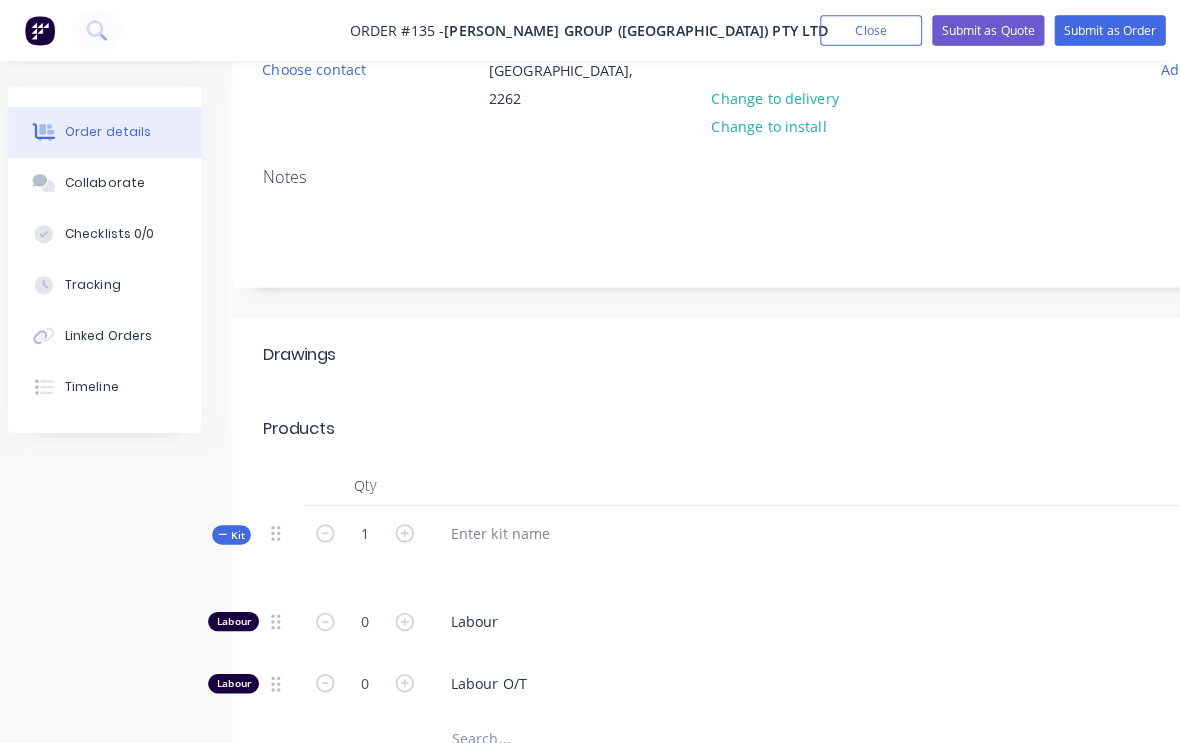 scroll, scrollTop: 236, scrollLeft: 0, axis: vertical 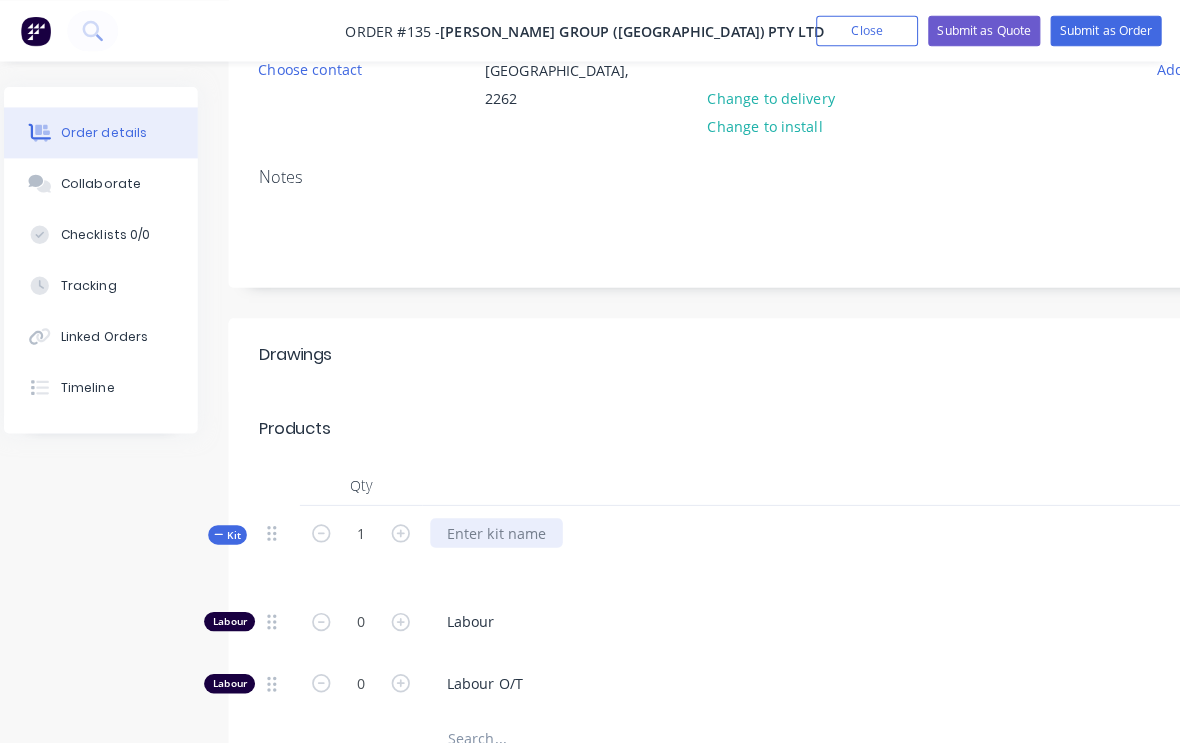 click at bounding box center (503, 522) 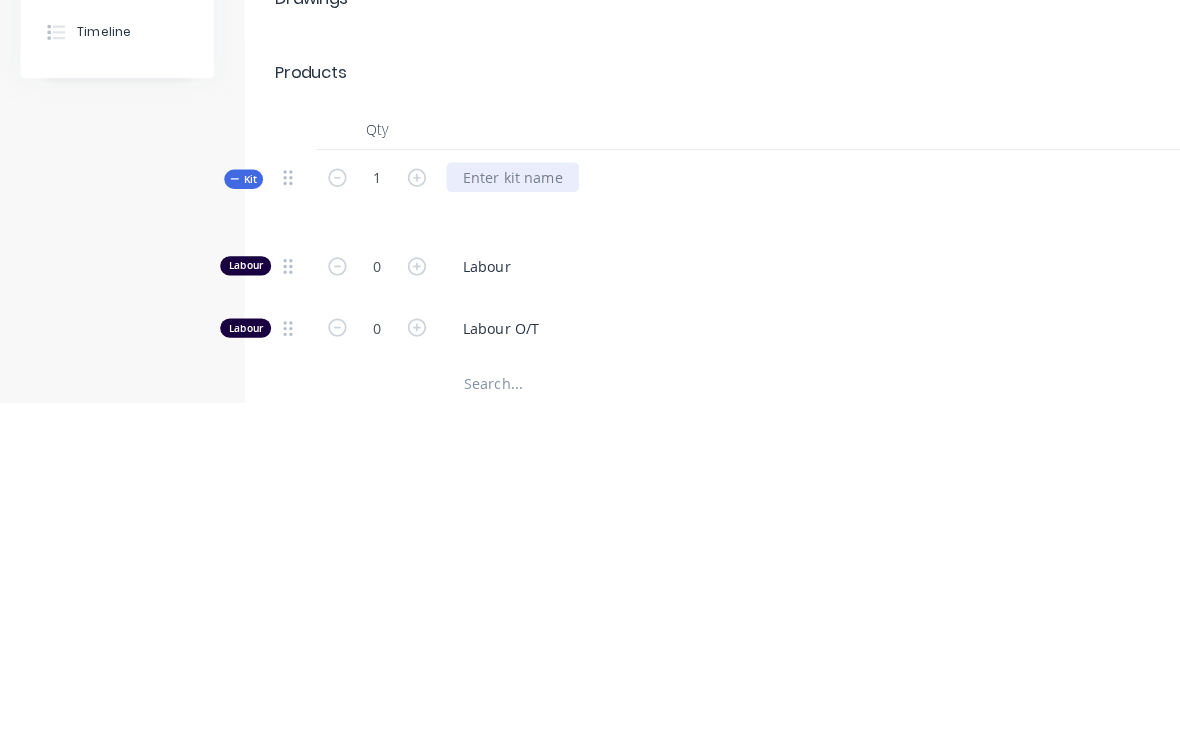 type 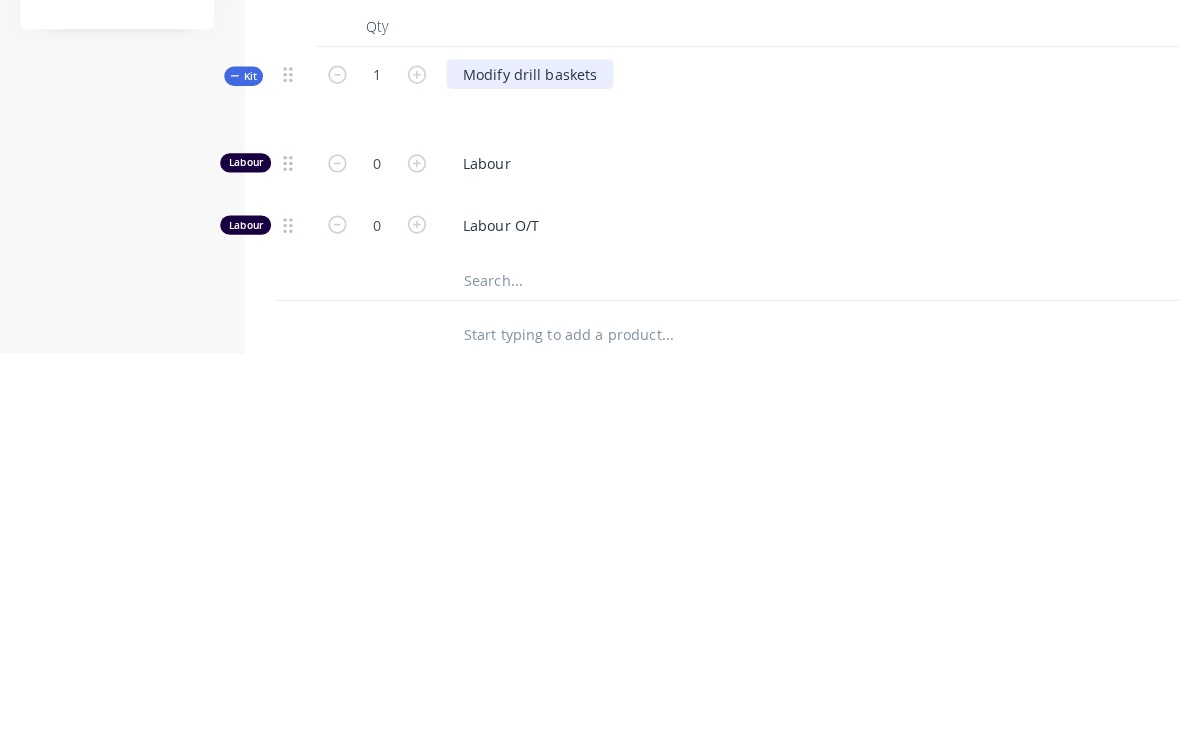 scroll, scrollTop: 294, scrollLeft: 0, axis: vertical 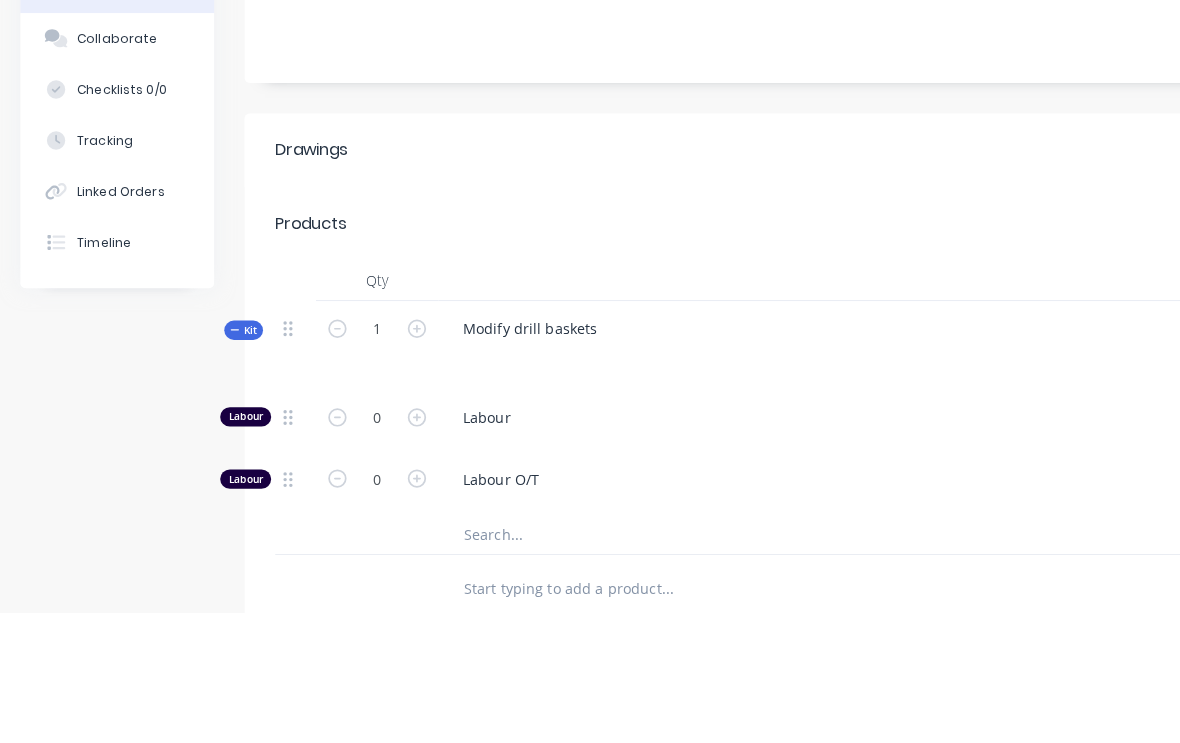 click on "Tracking" at bounding box center (115, 280) 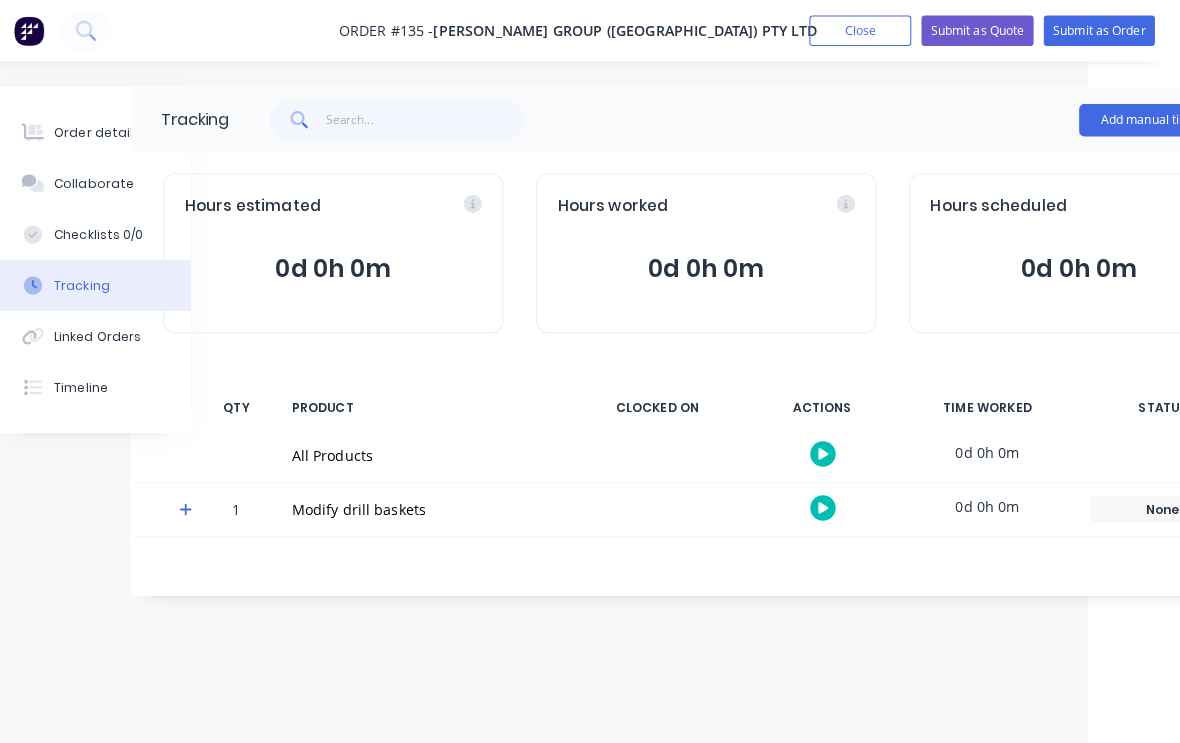 scroll, scrollTop: 15, scrollLeft: 90, axis: both 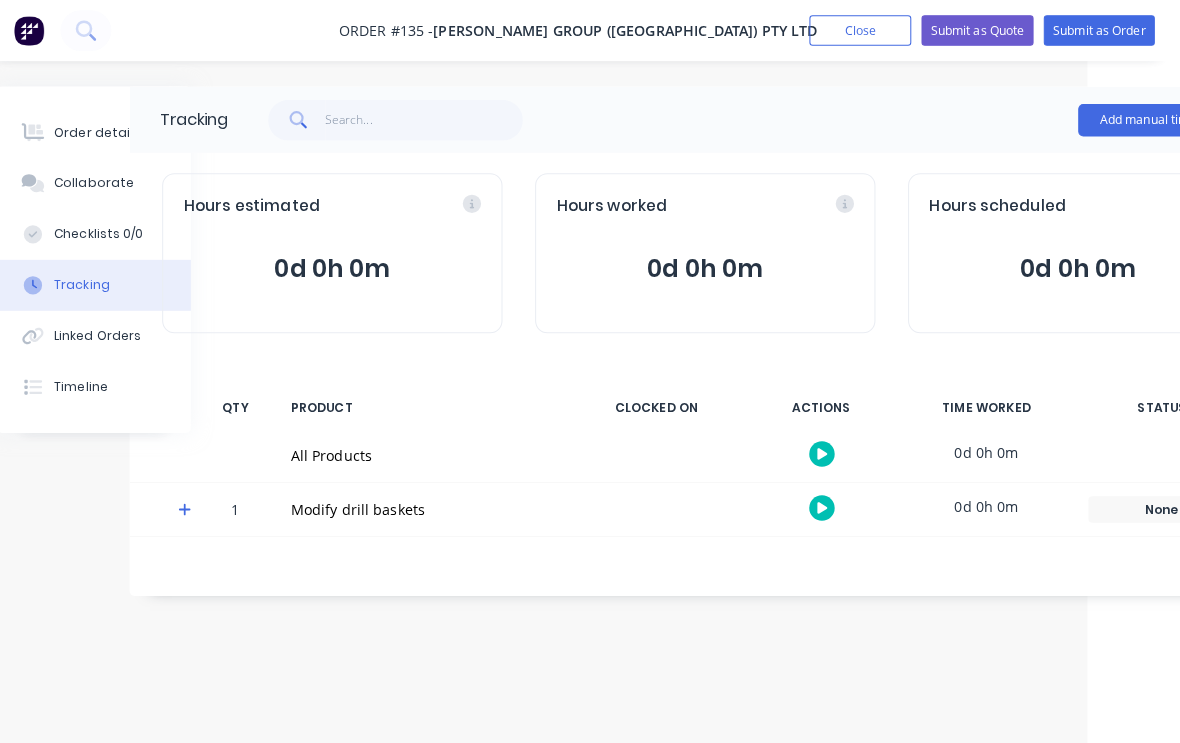 click at bounding box center [829, 445] 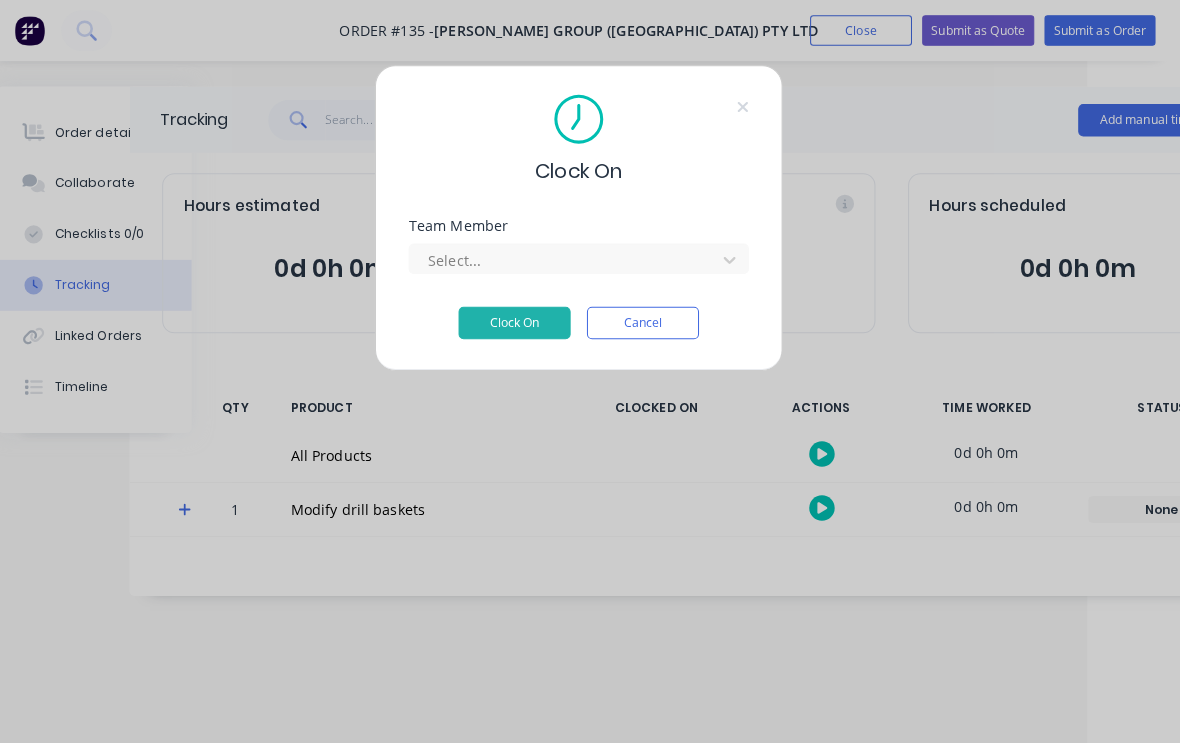 click on "Team Member Select..." at bounding box center [590, 242] 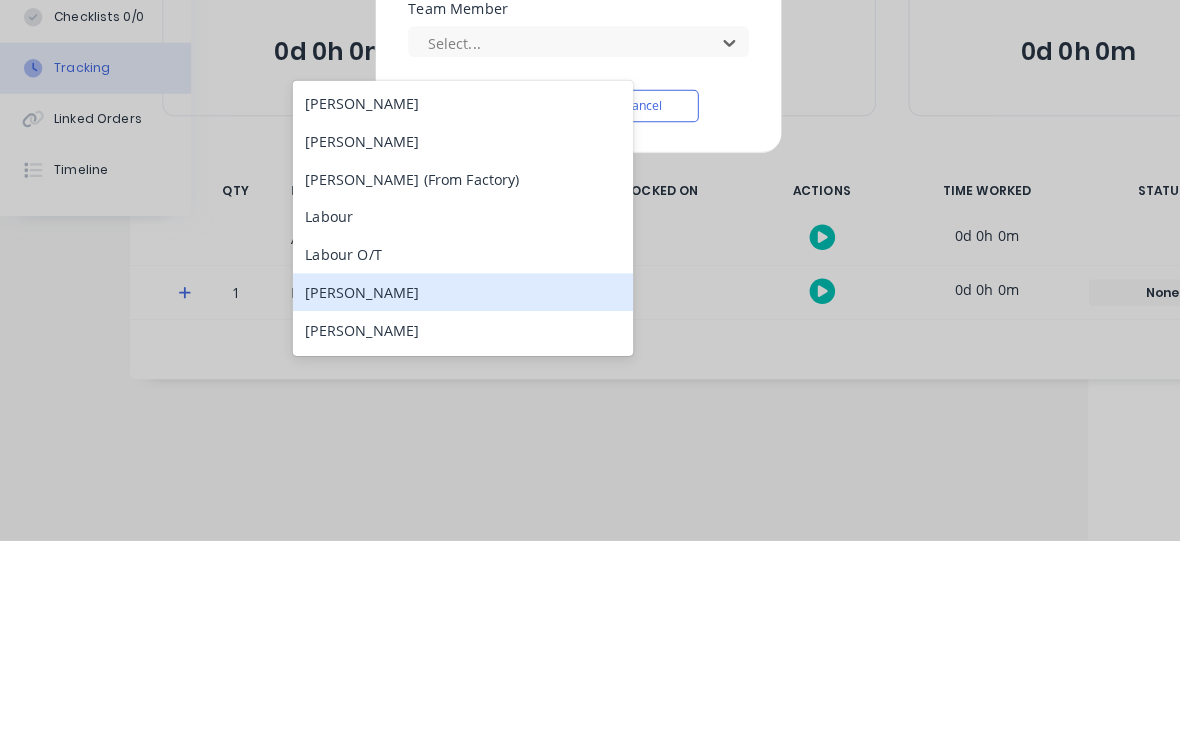 click on "[PERSON_NAME]" at bounding box center (477, 499) 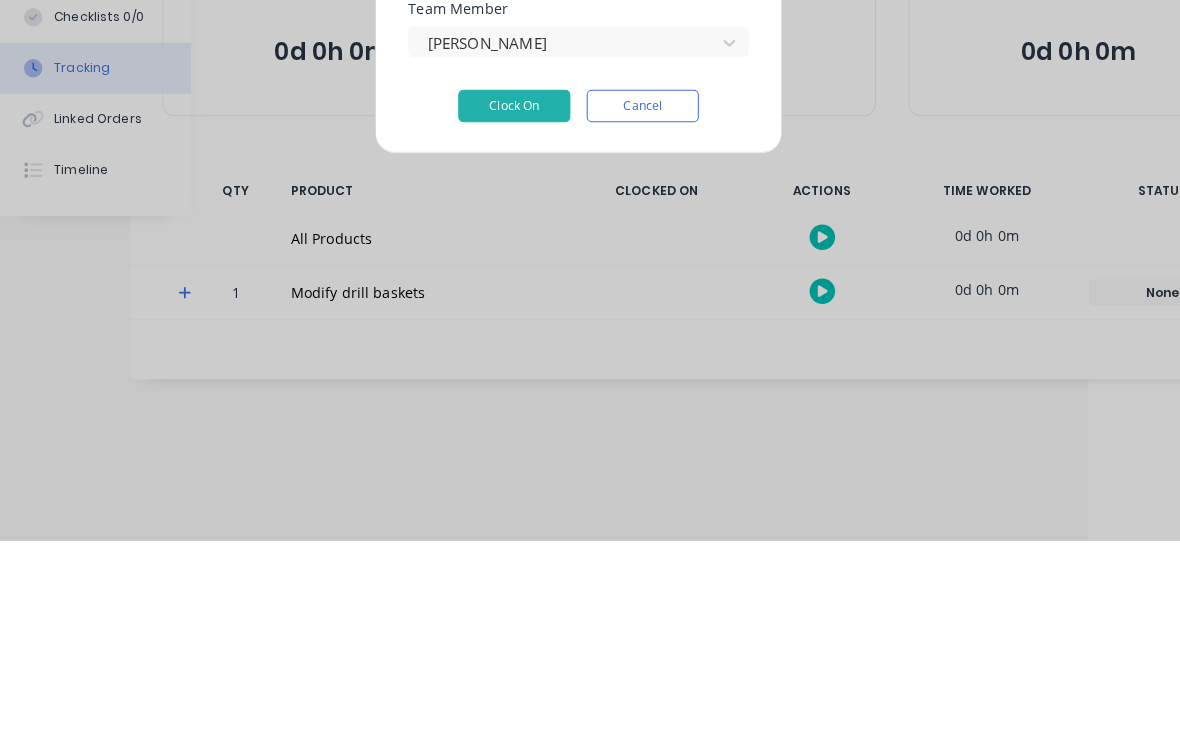 scroll, scrollTop: 15, scrollLeft: 91, axis: both 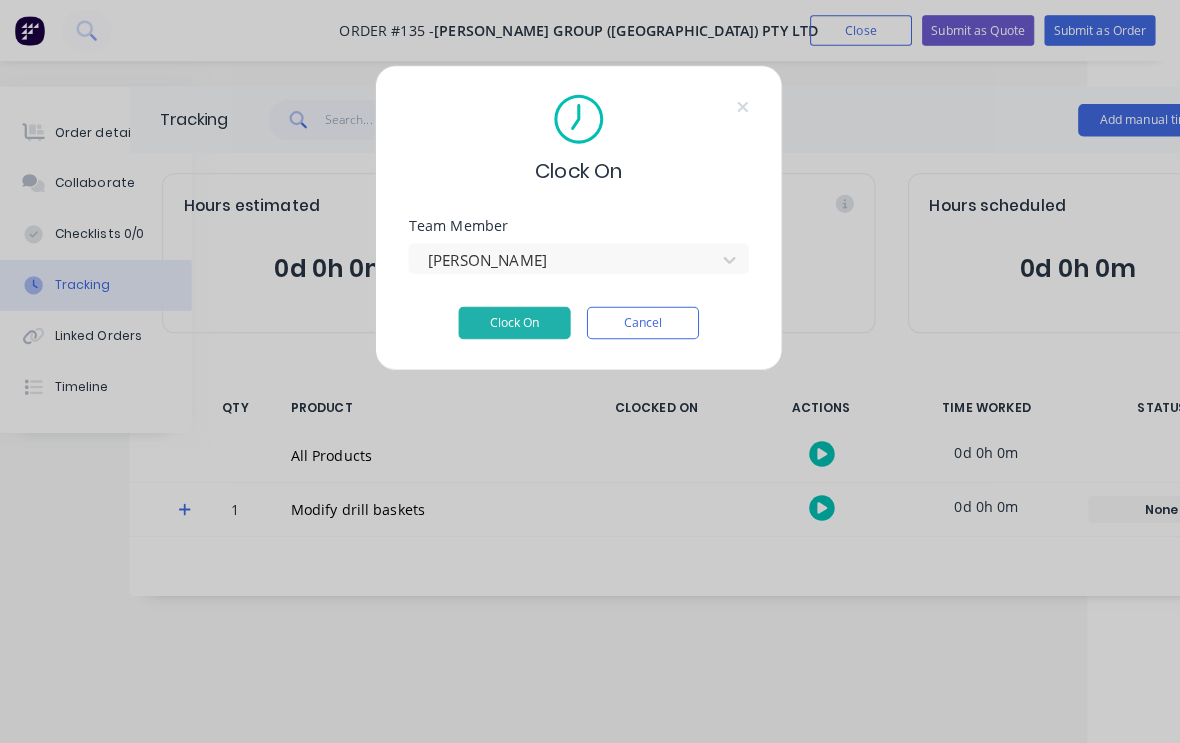 click on "Clock On" at bounding box center [527, 317] 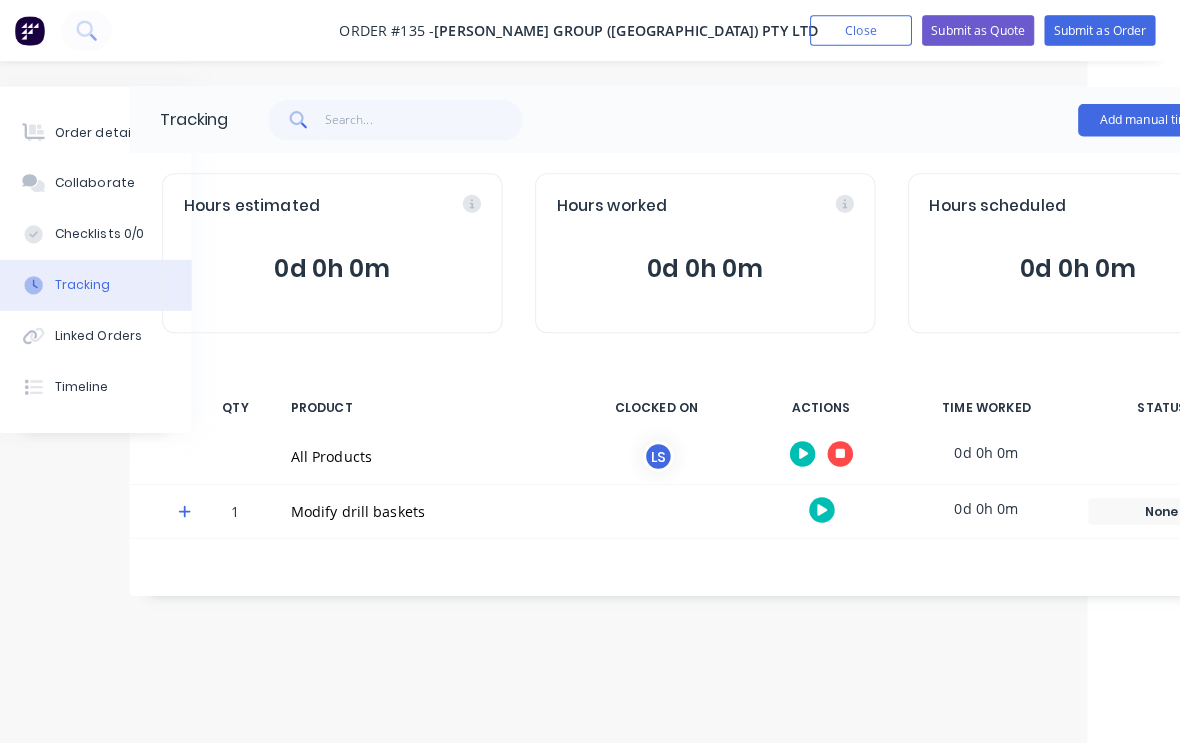 click at bounding box center (809, 445) 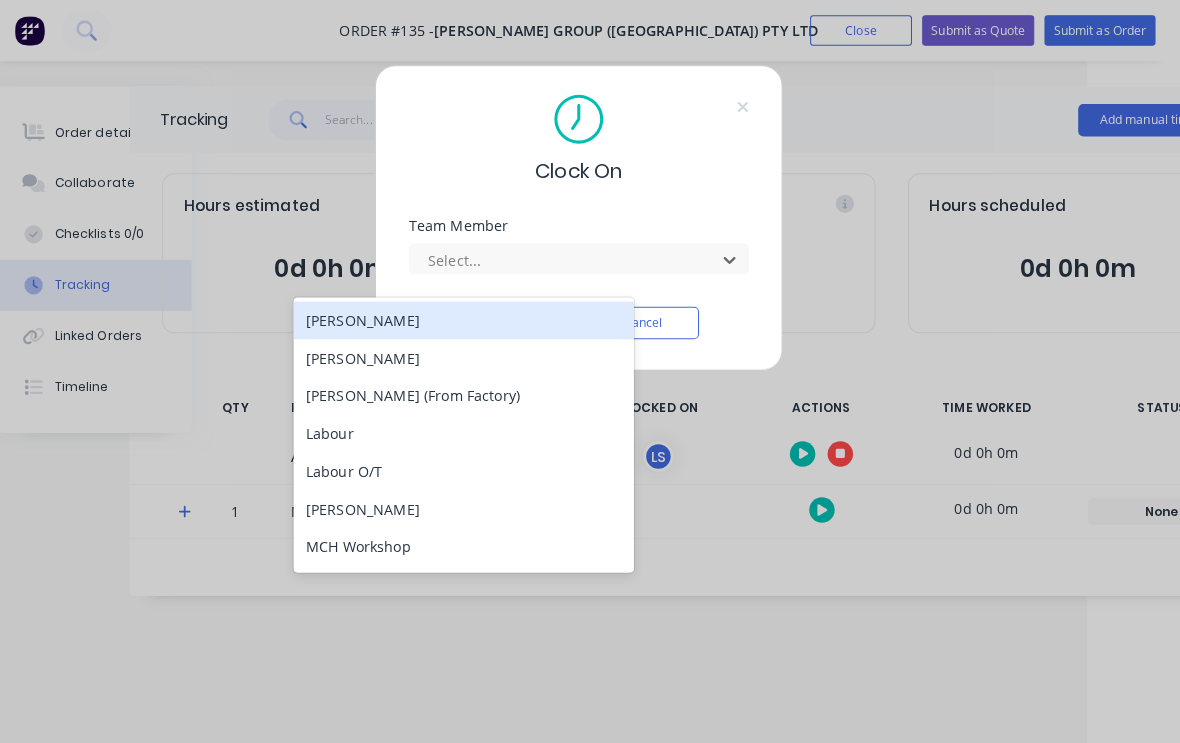 scroll, scrollTop: 15, scrollLeft: 90, axis: both 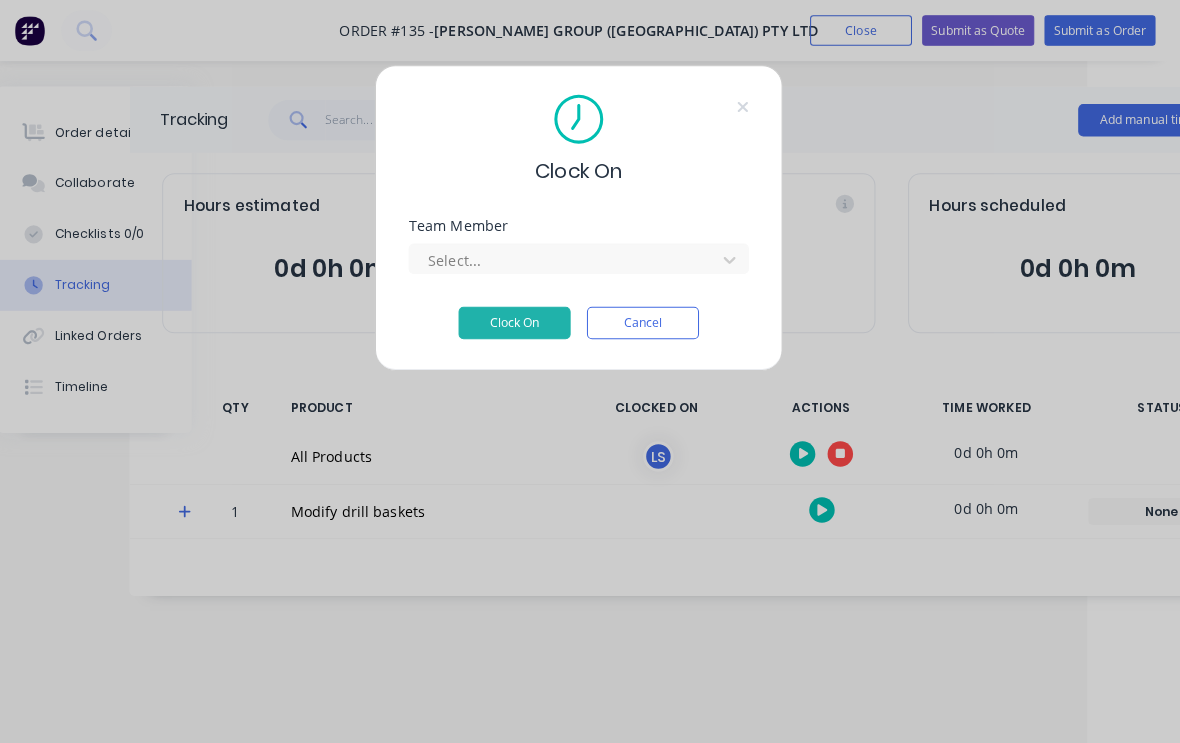 click on "Clock On Team Member Select... Clock On   Cancel" at bounding box center (590, 371) 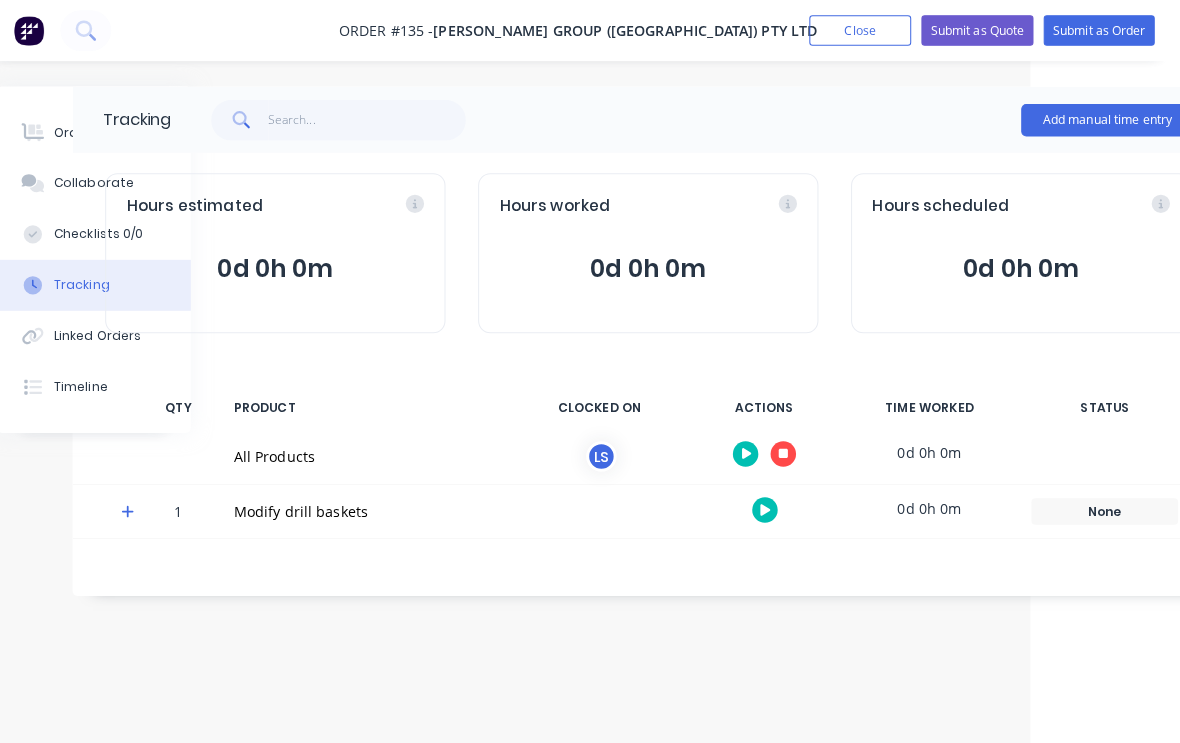 click at bounding box center [55, 130] 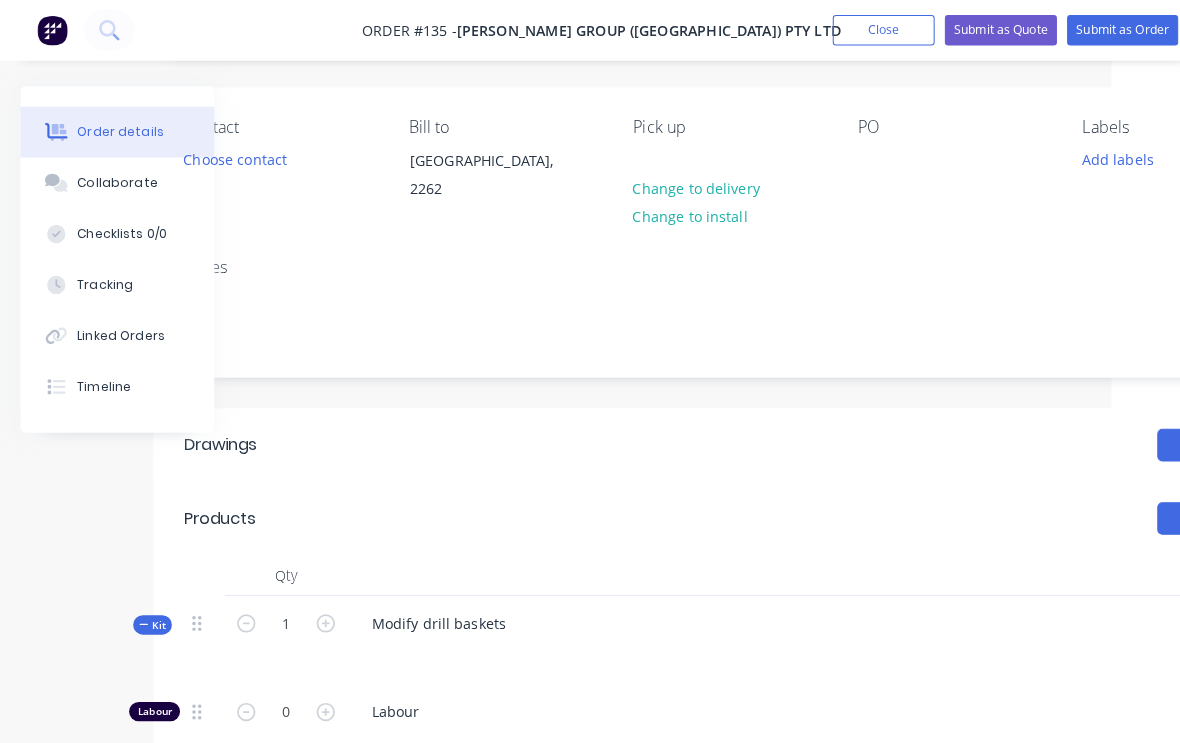 scroll, scrollTop: 148, scrollLeft: 88, axis: both 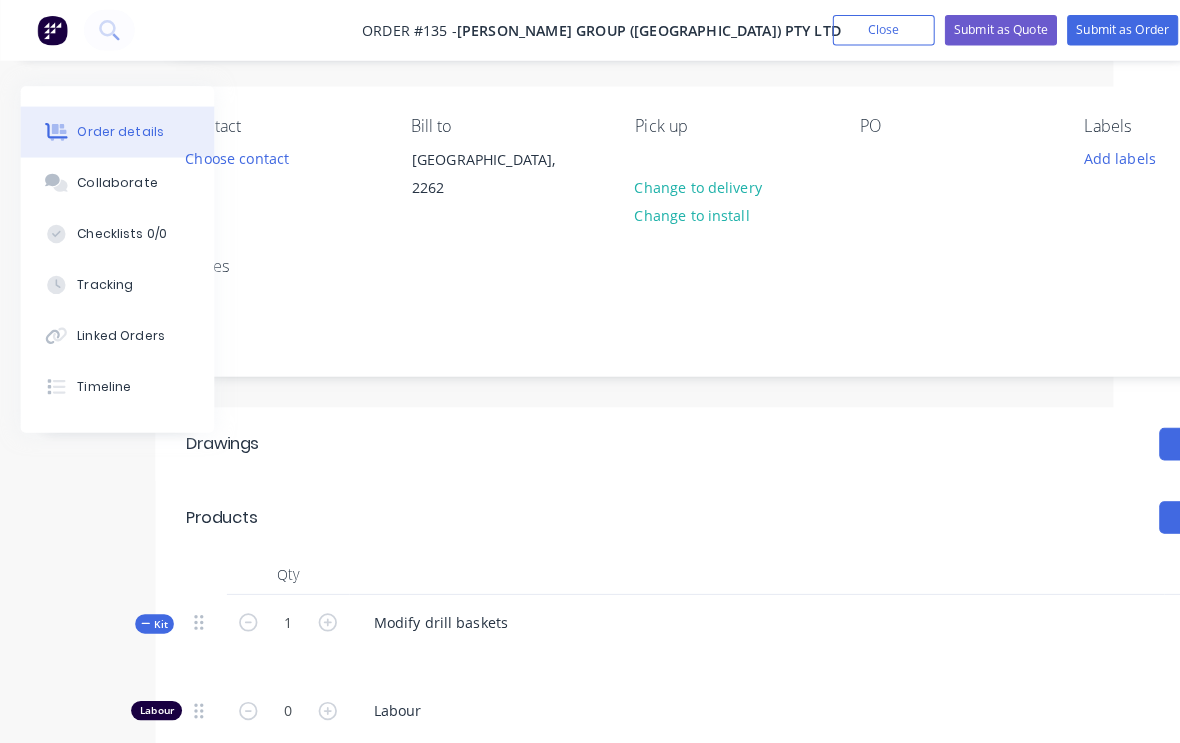 click on "Modify drill baskets" at bounding box center (742, 627) 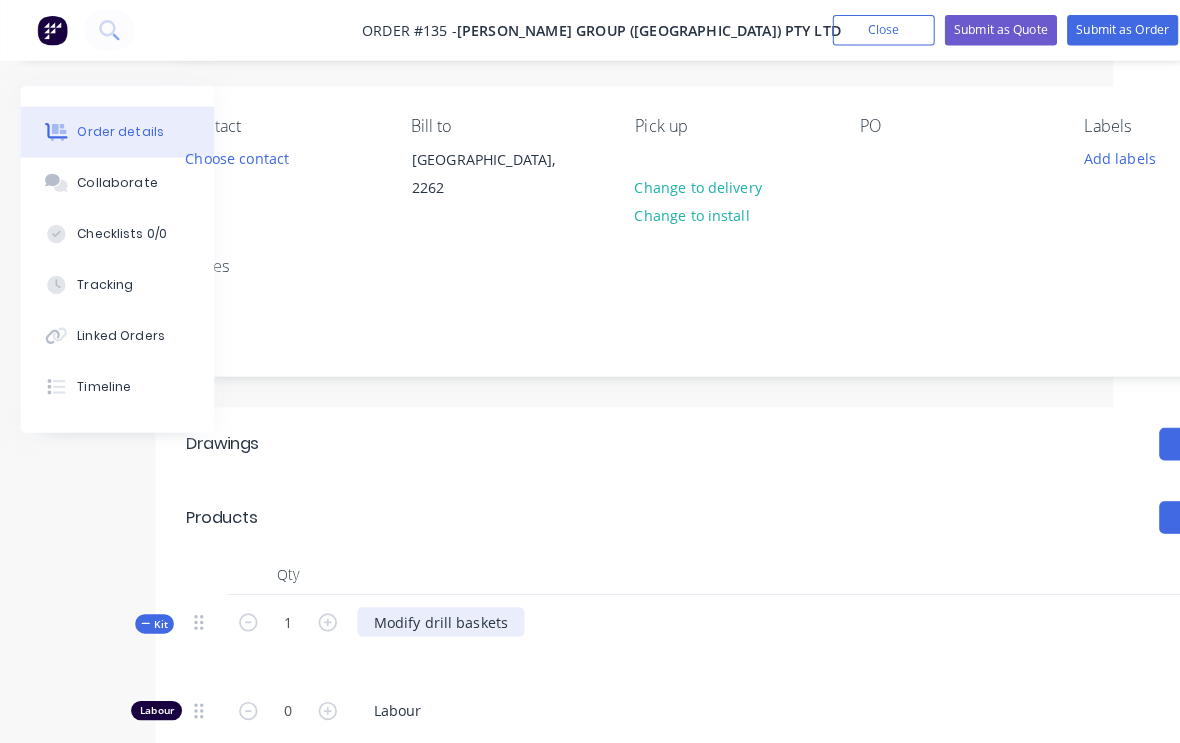 click on "Modify drill baskets" at bounding box center (432, 610) 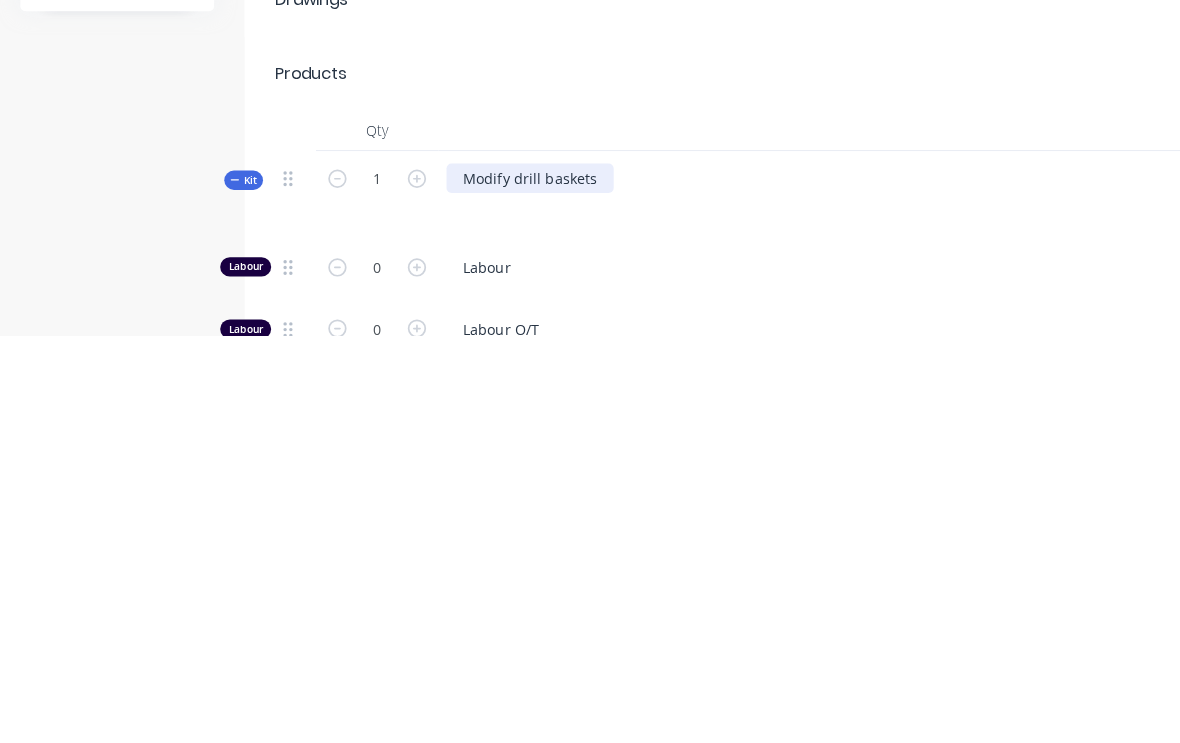 type 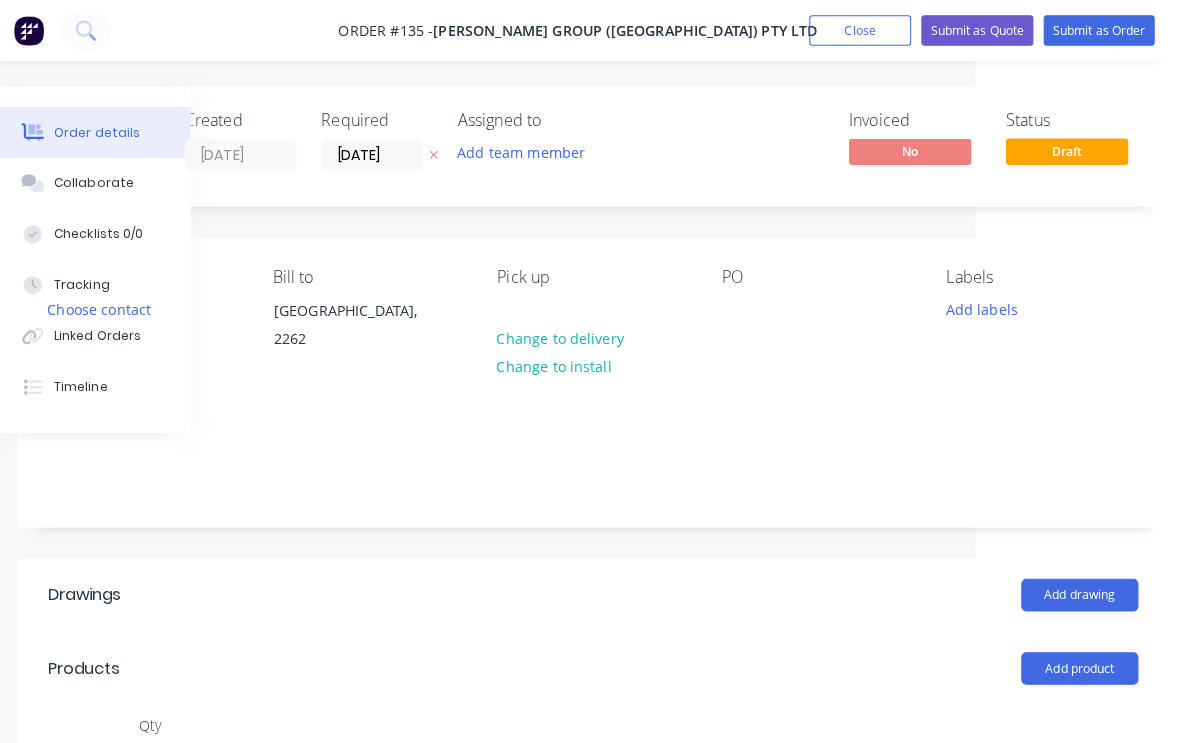 scroll, scrollTop: 0, scrollLeft: 210, axis: horizontal 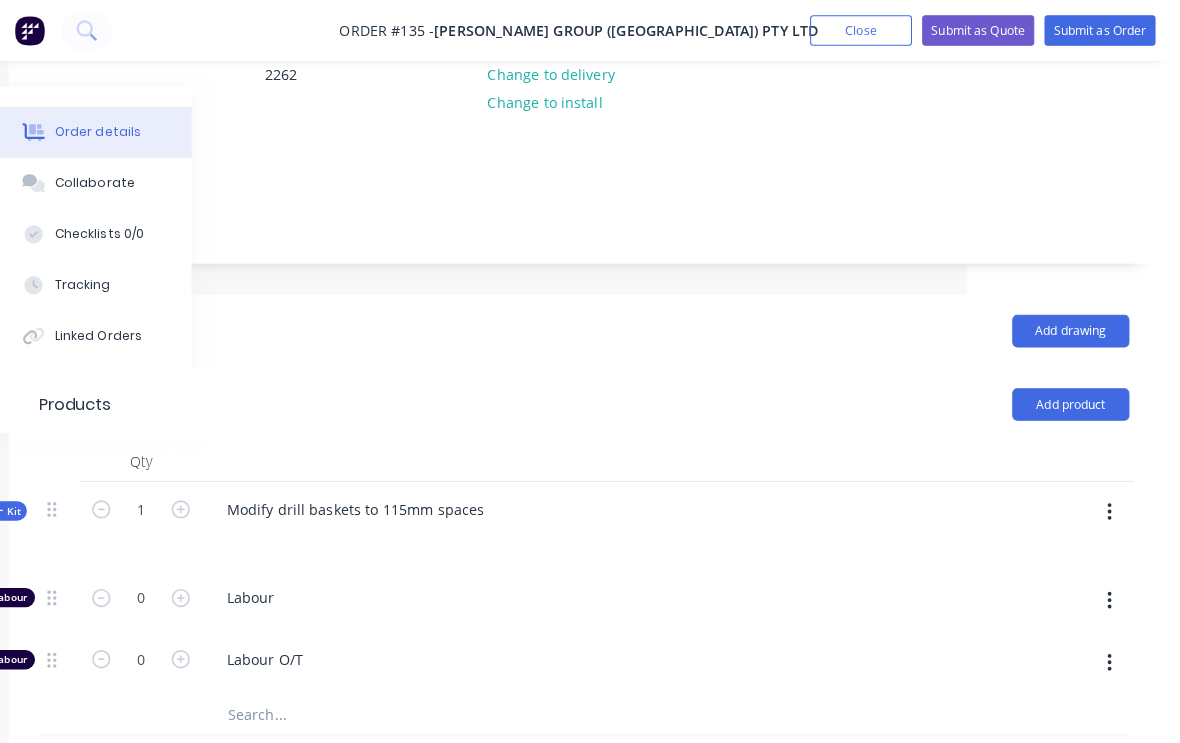 click on "Submit as Order" at bounding box center [1101, 30] 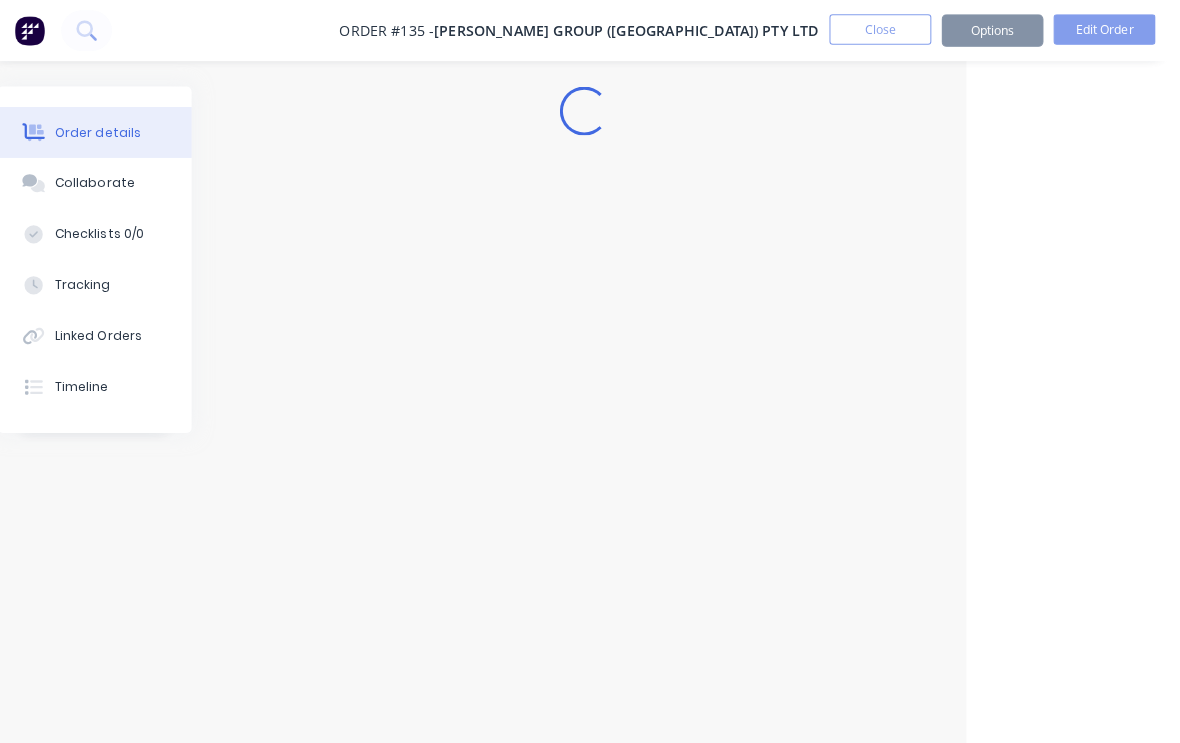 scroll, scrollTop: 15, scrollLeft: 210, axis: both 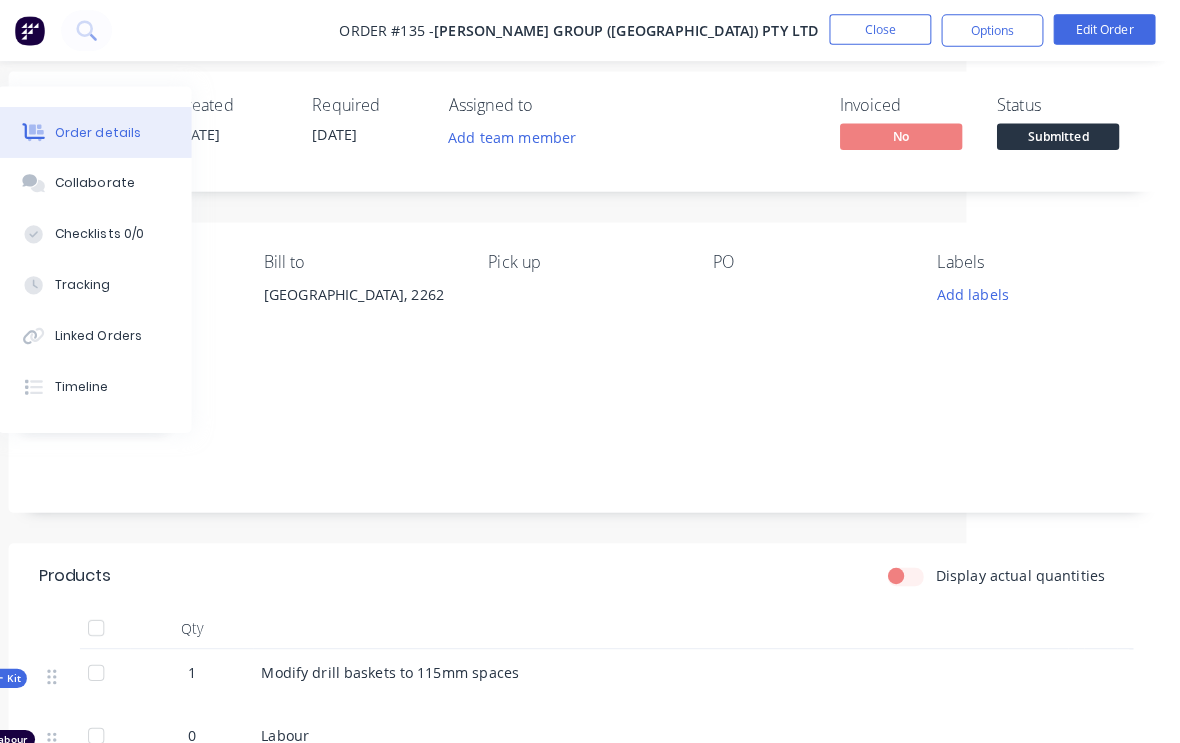 click on "Submitted" at bounding box center [1060, 133] 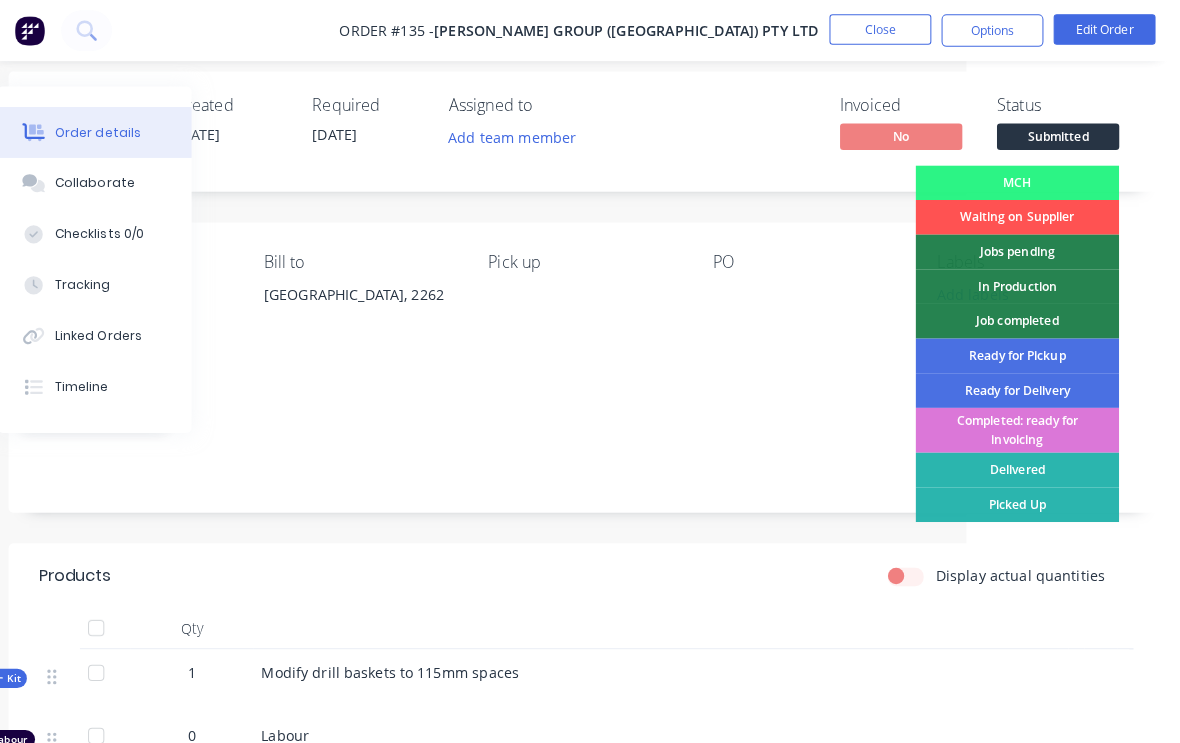 click on "In Production" at bounding box center (1020, 281) 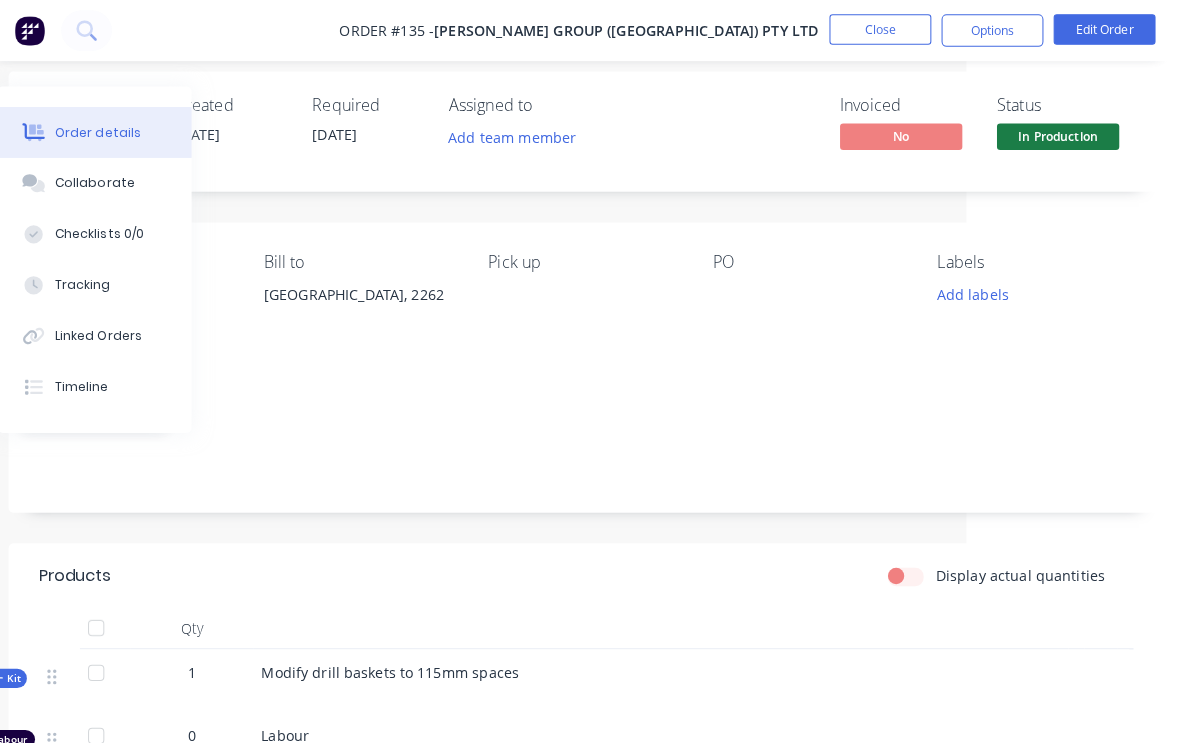scroll, scrollTop: 15, scrollLeft: 126, axis: both 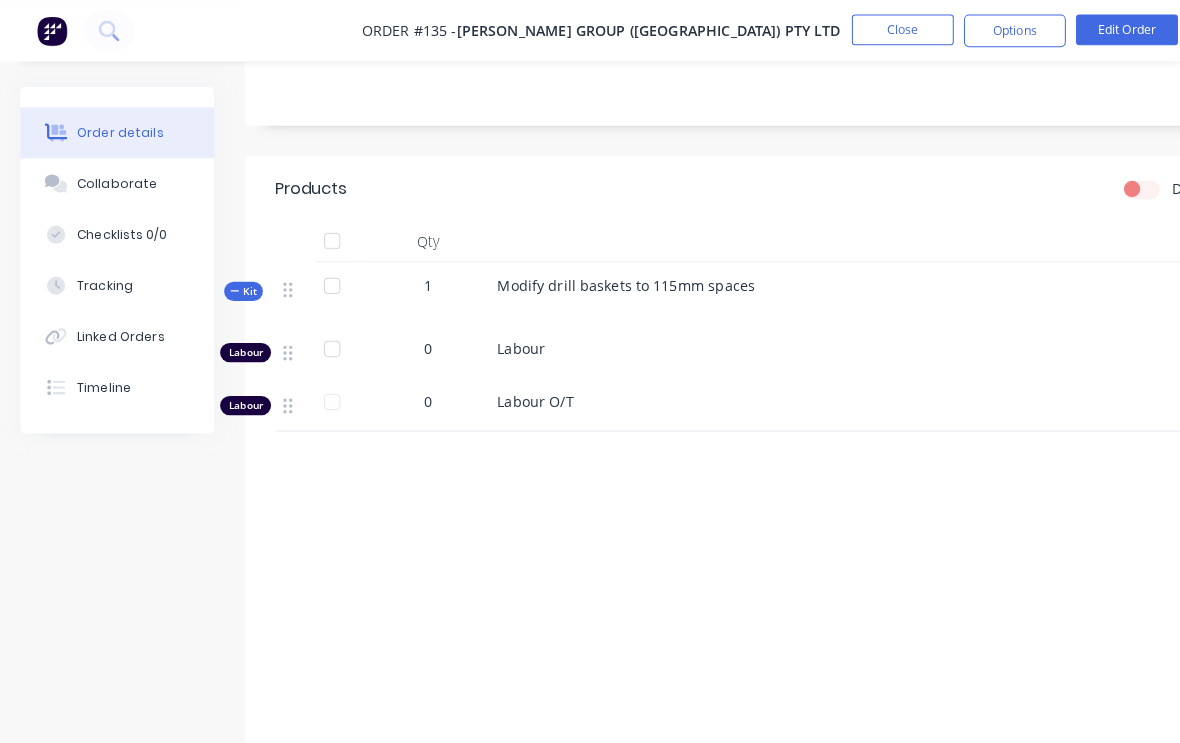 click on "Tracking" at bounding box center (115, 280) 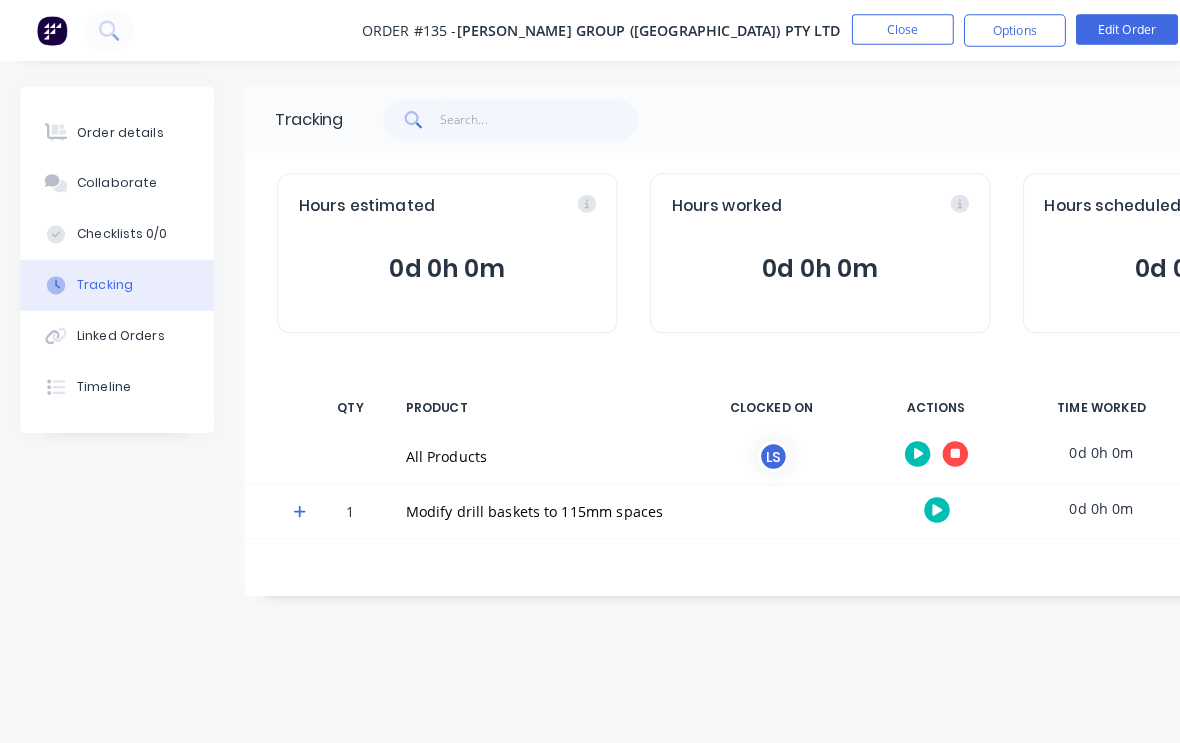 click at bounding box center [919, 445] 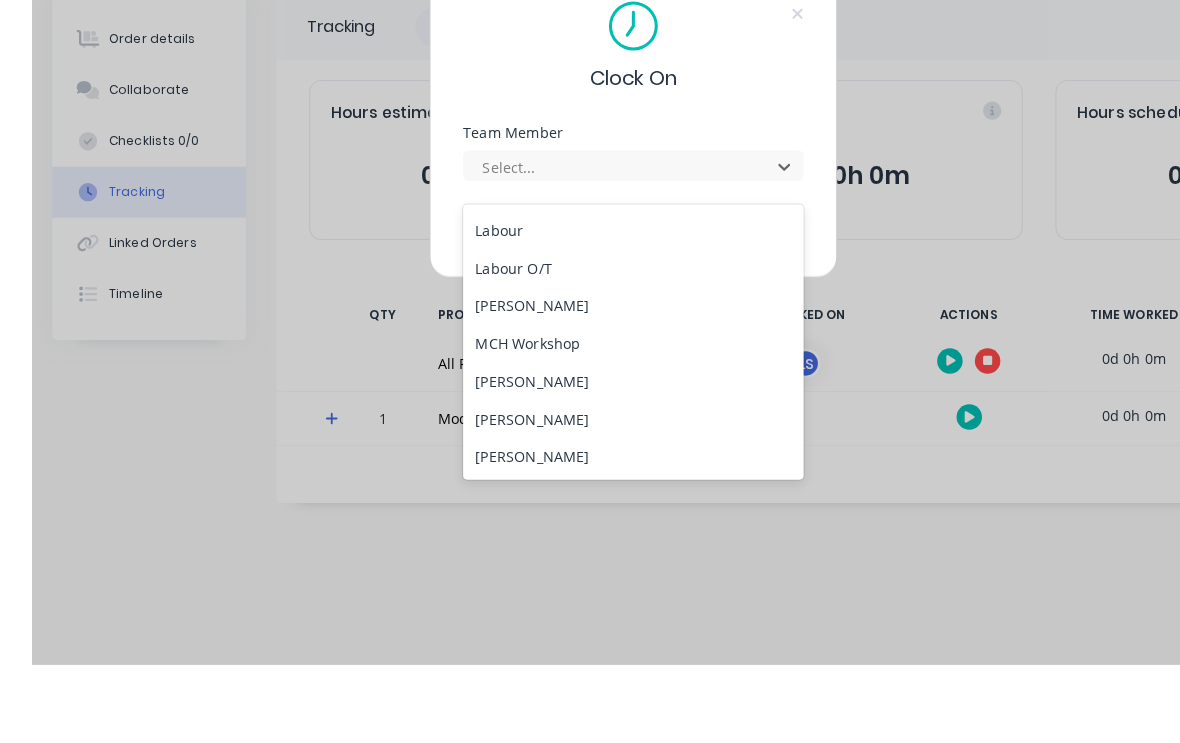 scroll, scrollTop: 108, scrollLeft: 0, axis: vertical 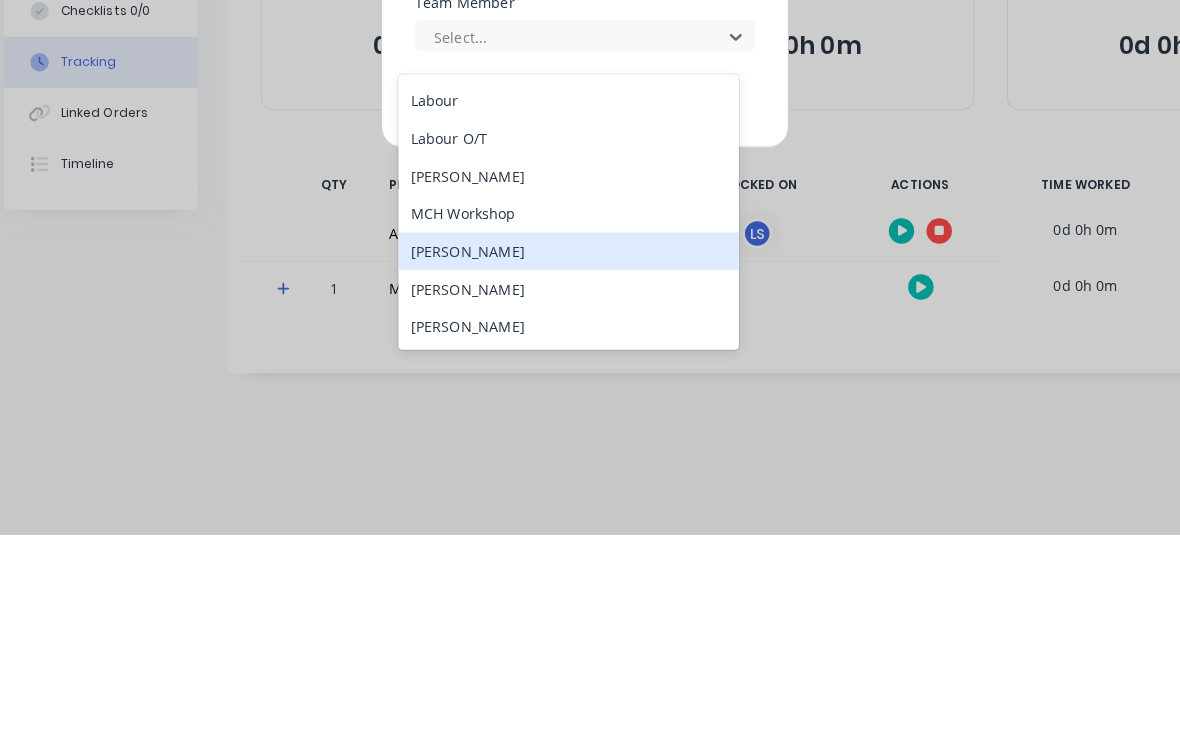 click on "[PERSON_NAME]" at bounding box center [574, 465] 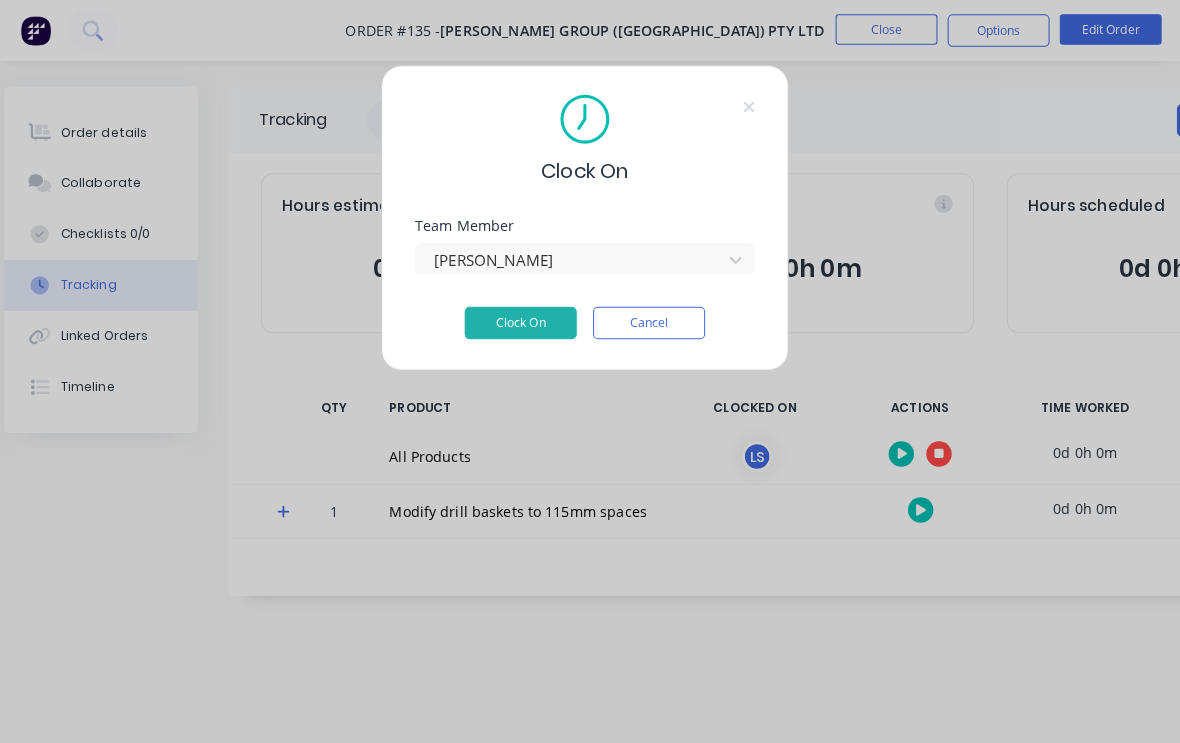 click on "Clock On" at bounding box center [527, 317] 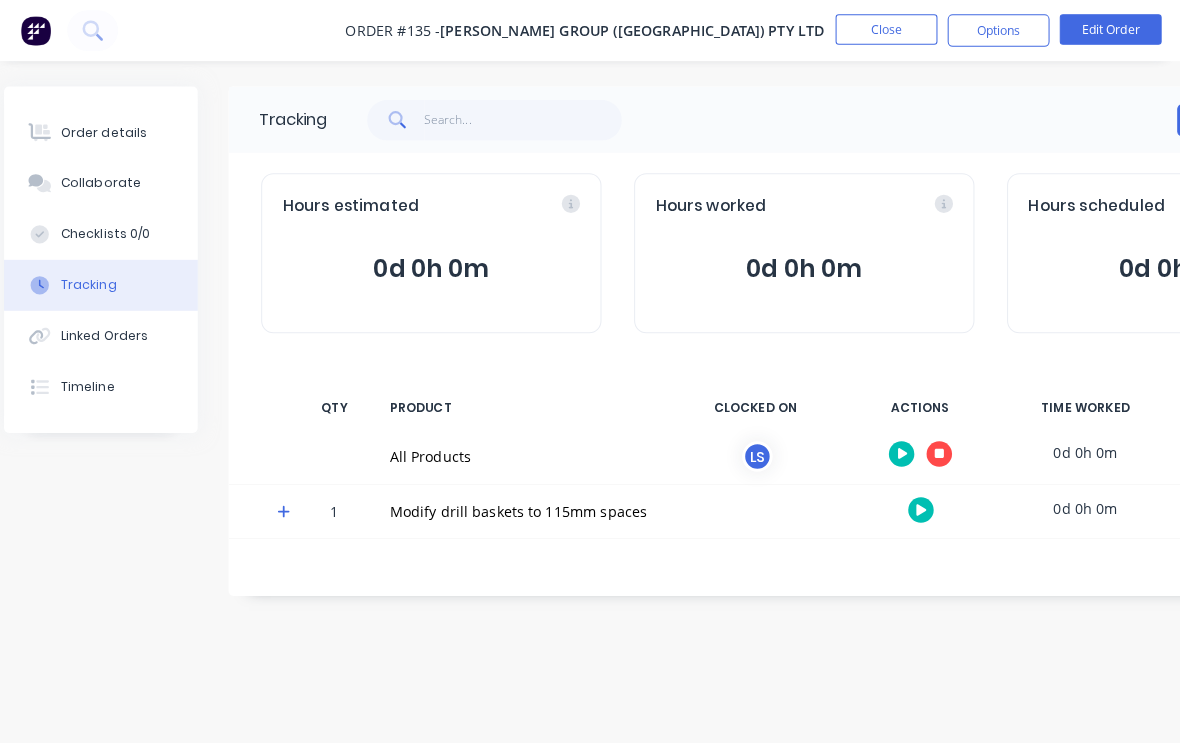 click on "Tracking Add manual time entry   Hours estimated 0d 0h 0m Hours worked 0d 0h 0m Hours scheduled 0d 0h 0m QTY PRODUCT CLOCKED ON ACTIONS TIME WORKED STATUS All Products LS 0d 0h 0m 1 Modify drill baskets to 115mm spaces 0d 0h 0m None Create status   None   edit Complete   Completed: ready for invoicing   In Production   Job completed   Jobs pending   MCH   Ready for Delivery   Ready for Pickup   Submitted   Submitted   Waiting on Supplier" at bounding box center [805, 335] 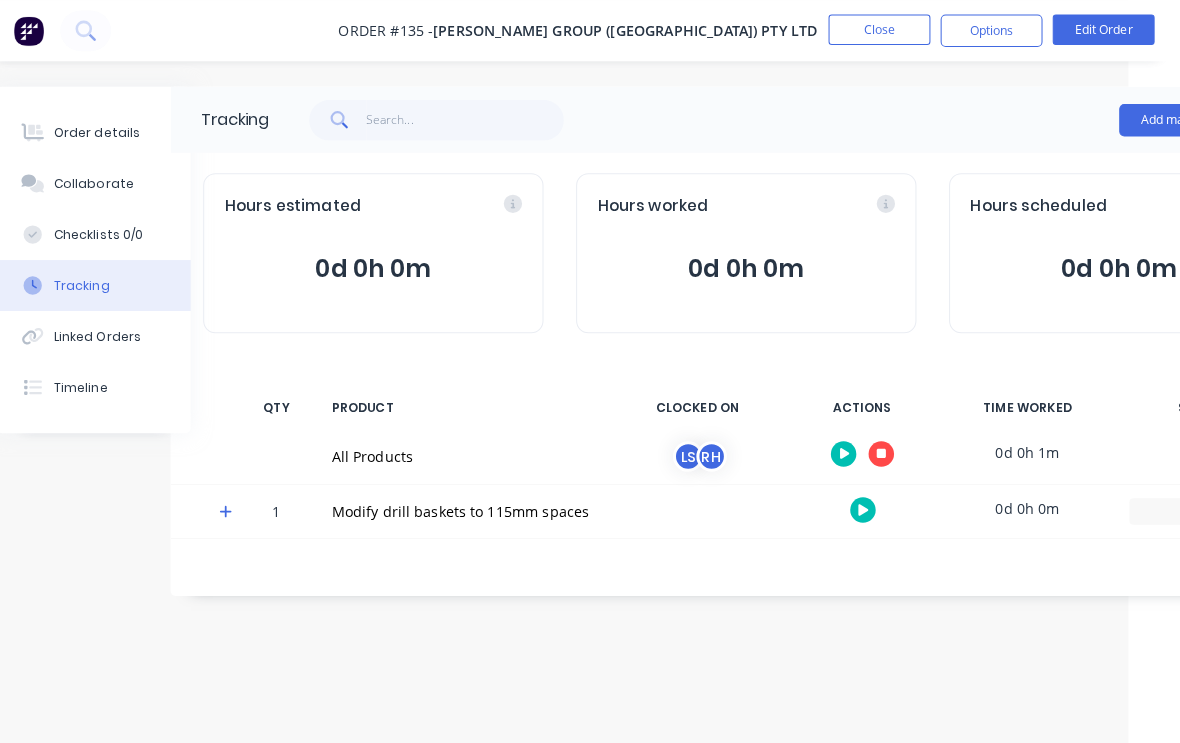 scroll, scrollTop: 15, scrollLeft: 77, axis: both 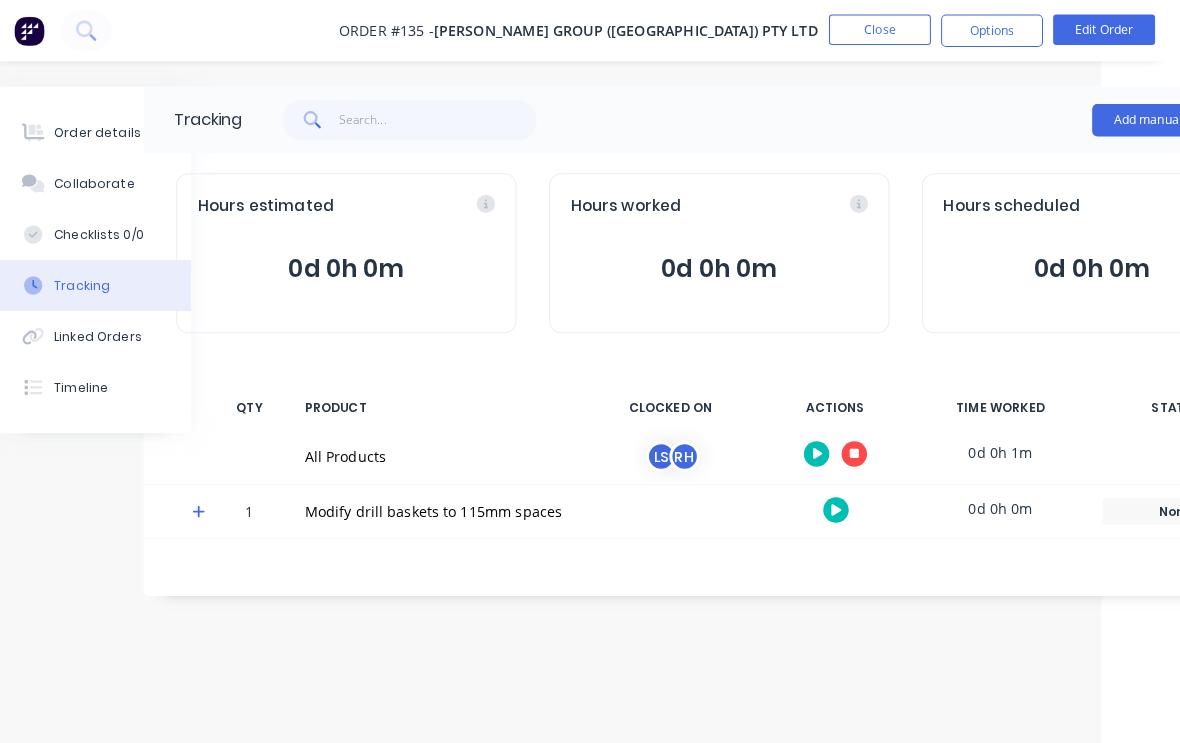 click at bounding box center [842, 445] 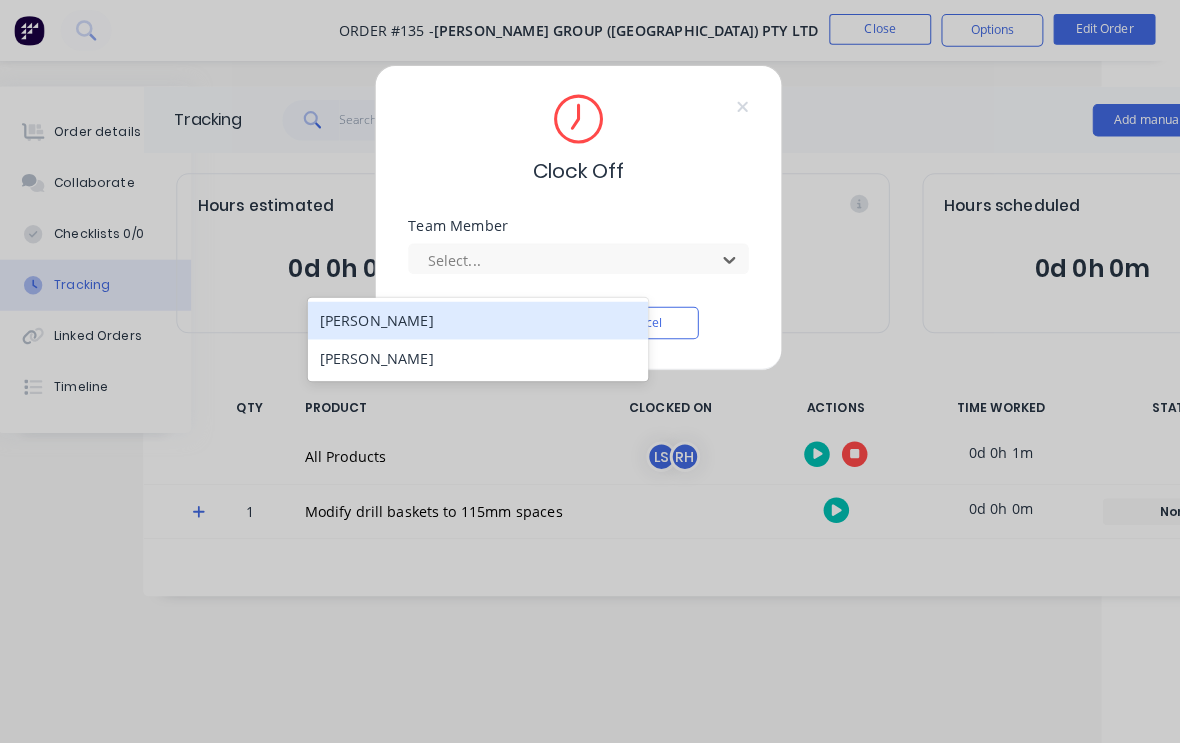 click on "[PERSON_NAME]" at bounding box center [491, 351] 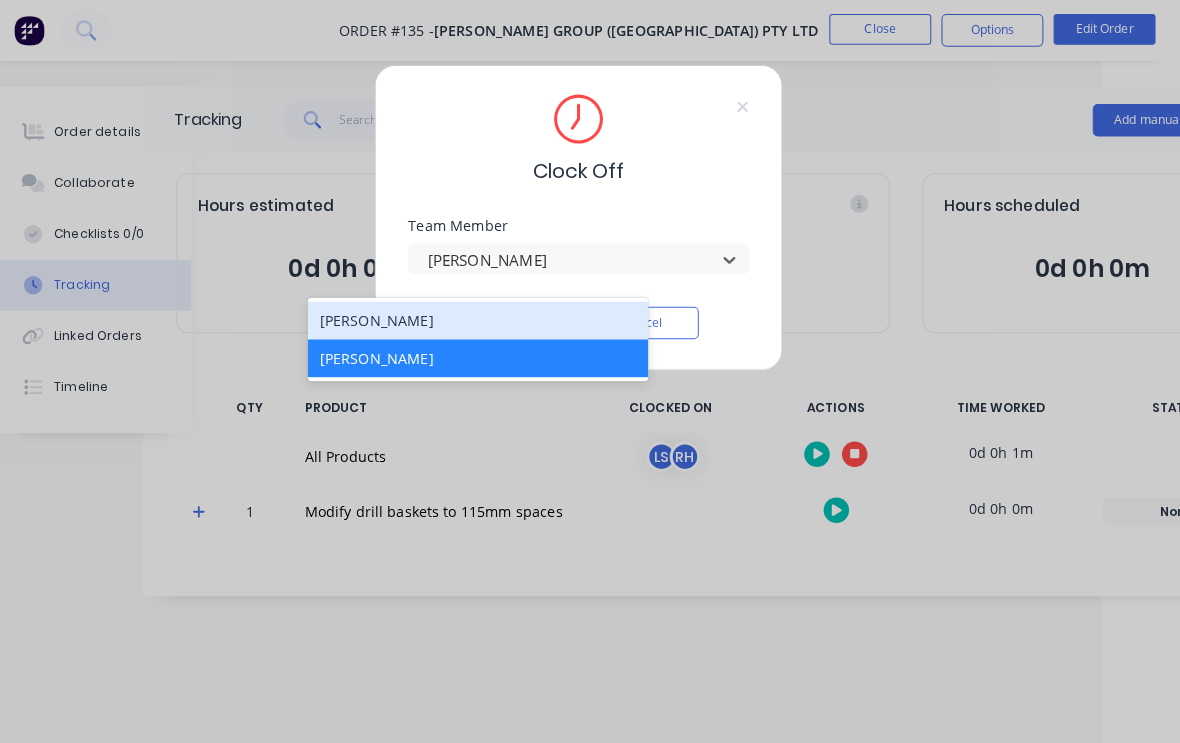 click on "[PERSON_NAME]" at bounding box center (491, 314) 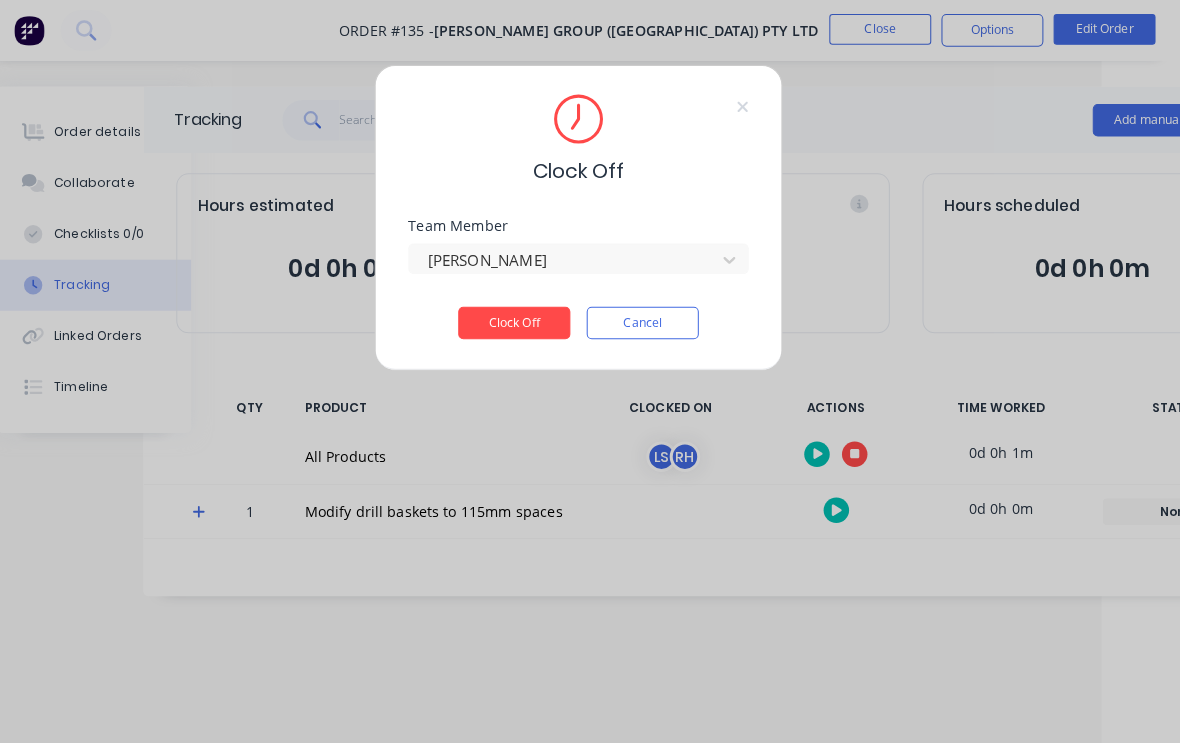 scroll, scrollTop: 15, scrollLeft: 78, axis: both 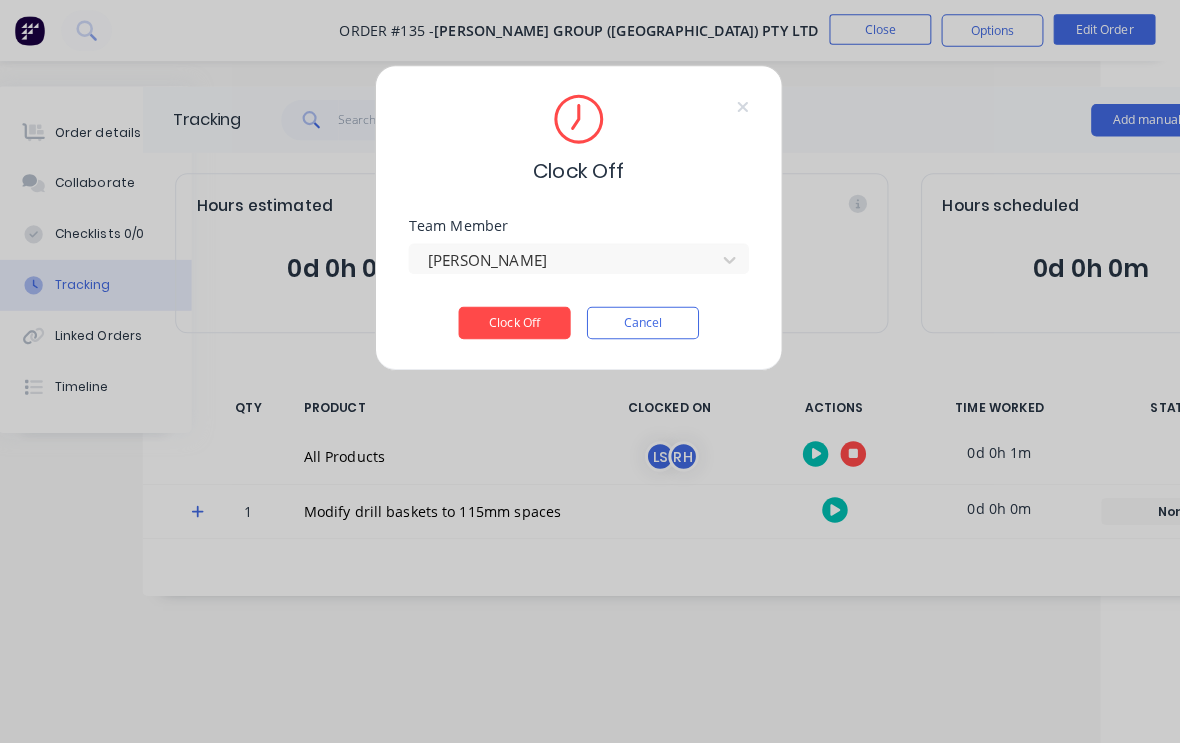 click on "Clock Off" at bounding box center [527, 317] 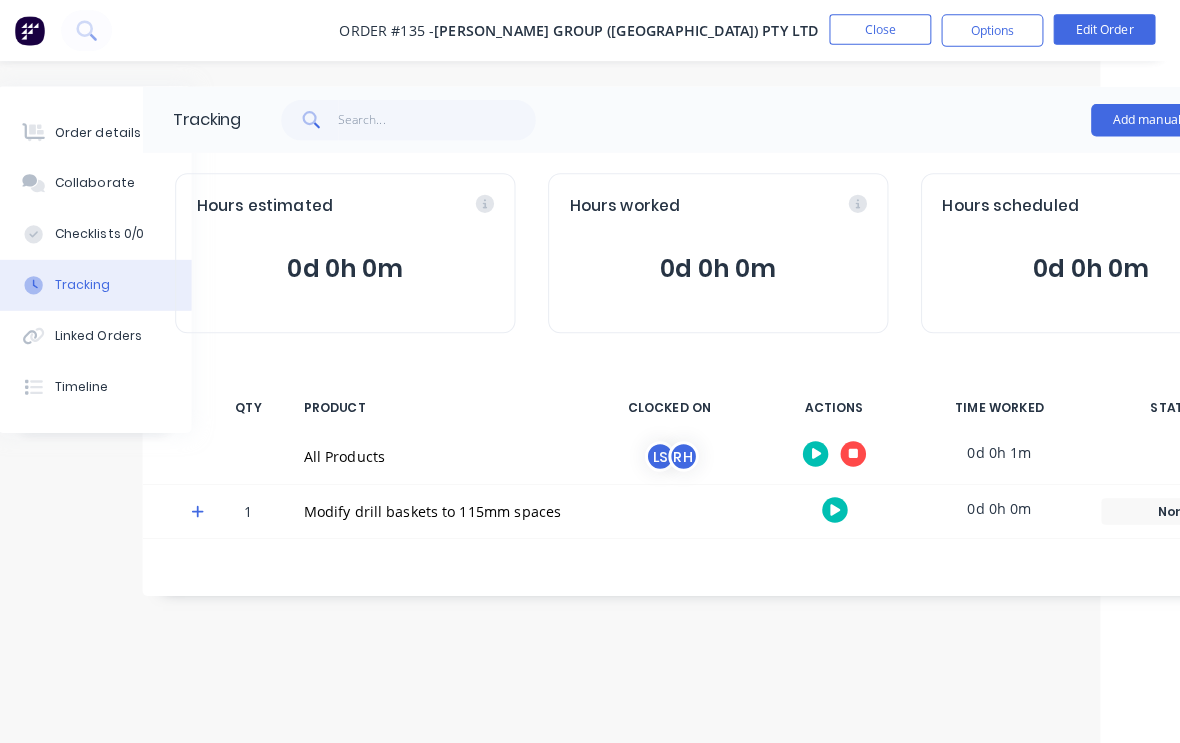 click at bounding box center (859, 445) 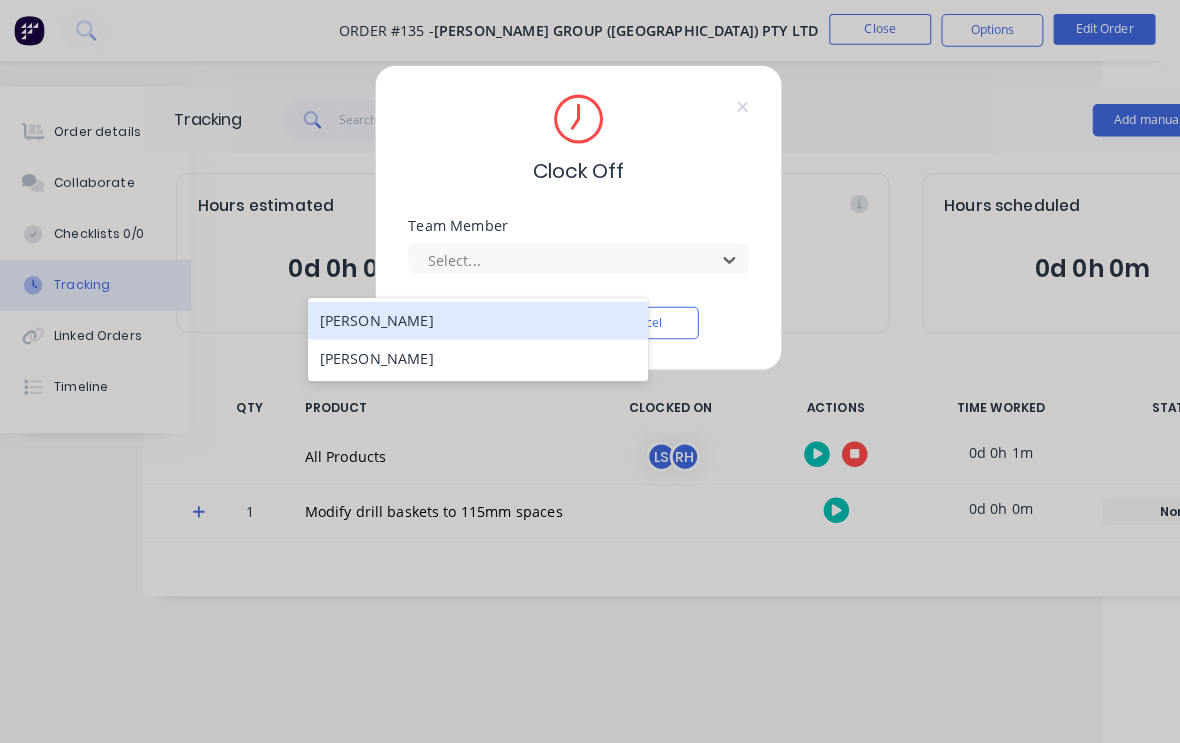 click on "[PERSON_NAME]" at bounding box center [491, 314] 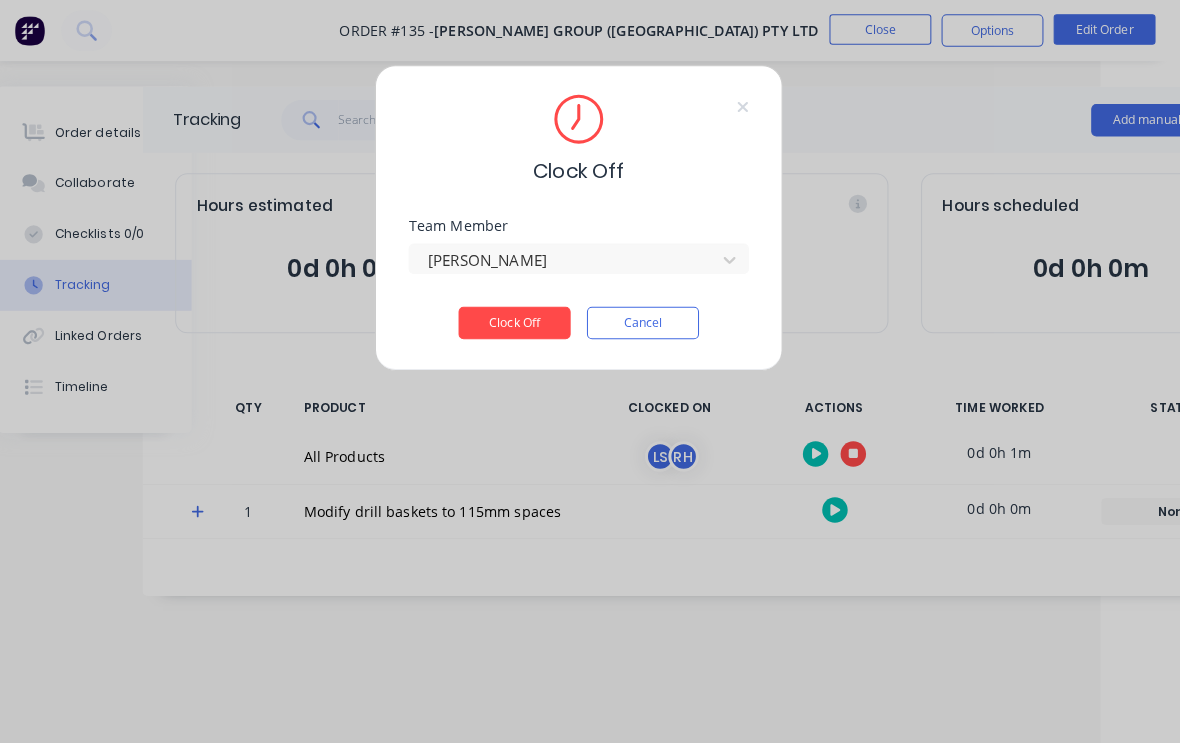 click on "Clock Off" at bounding box center (527, 317) 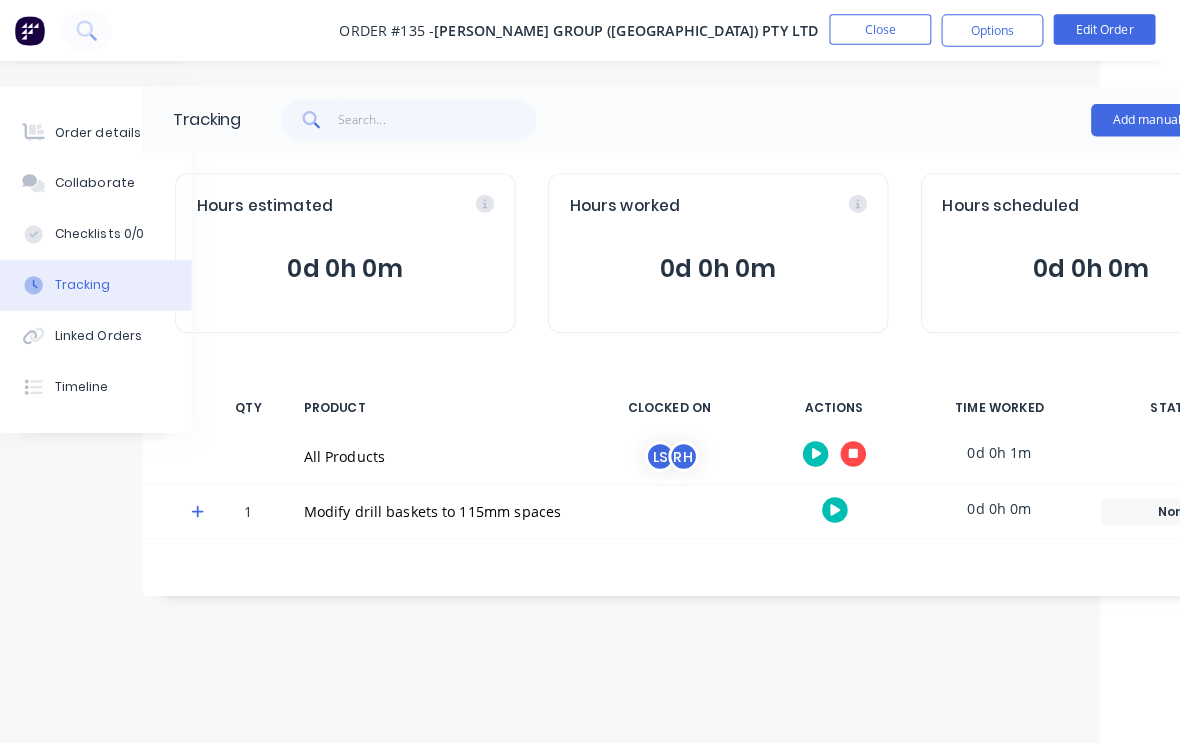 click on "Order details Collaborate Checklists 0/0 Tracking Linked Orders Timeline" at bounding box center (115, 255) 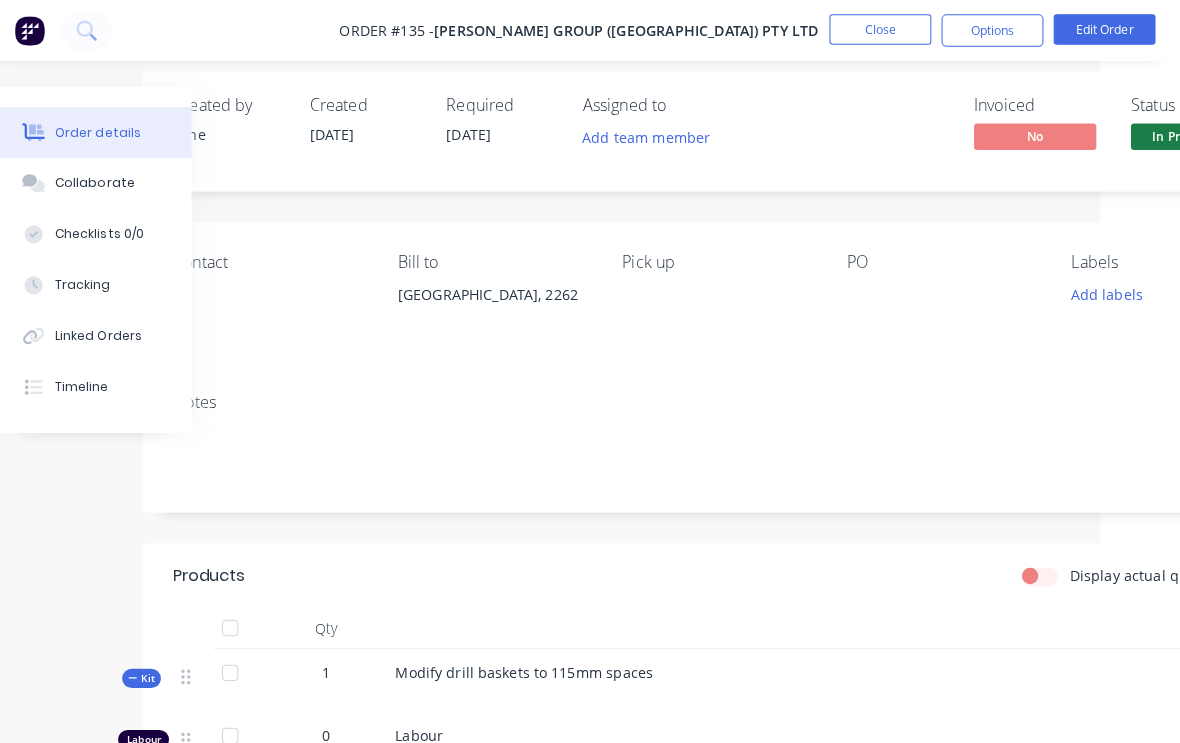 click on "Add team member" at bounding box center [656, 134] 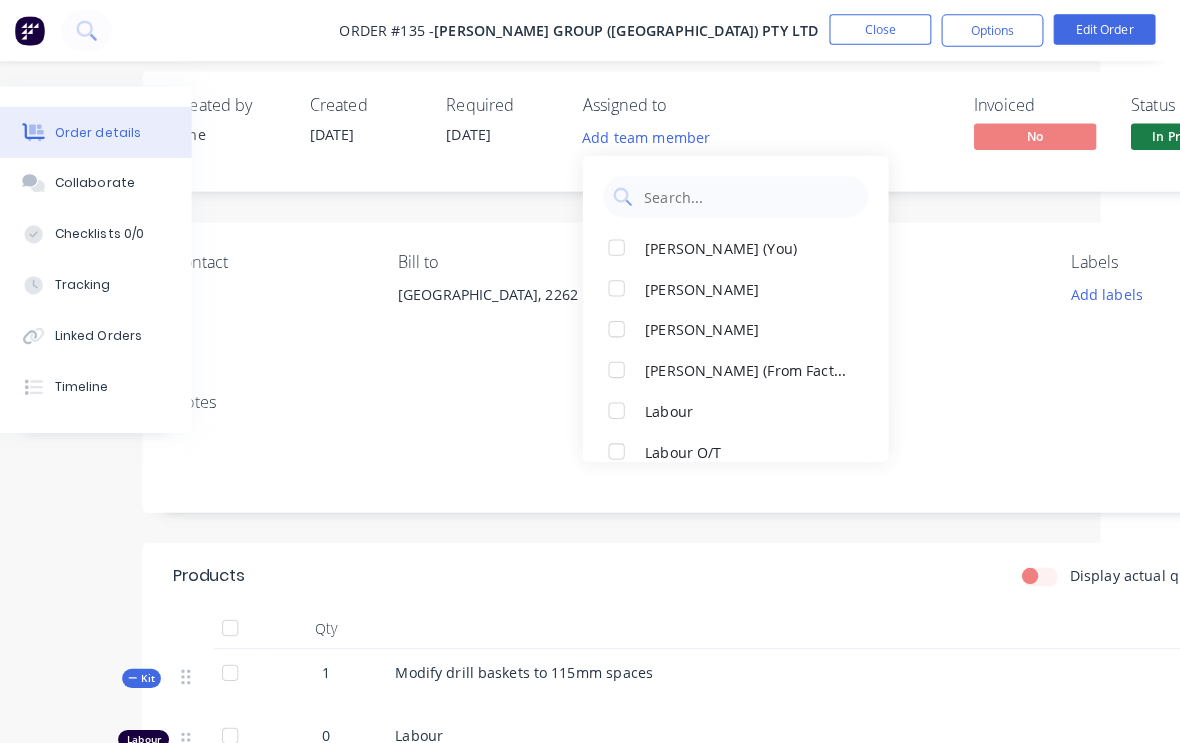 click at bounding box center (627, 243) 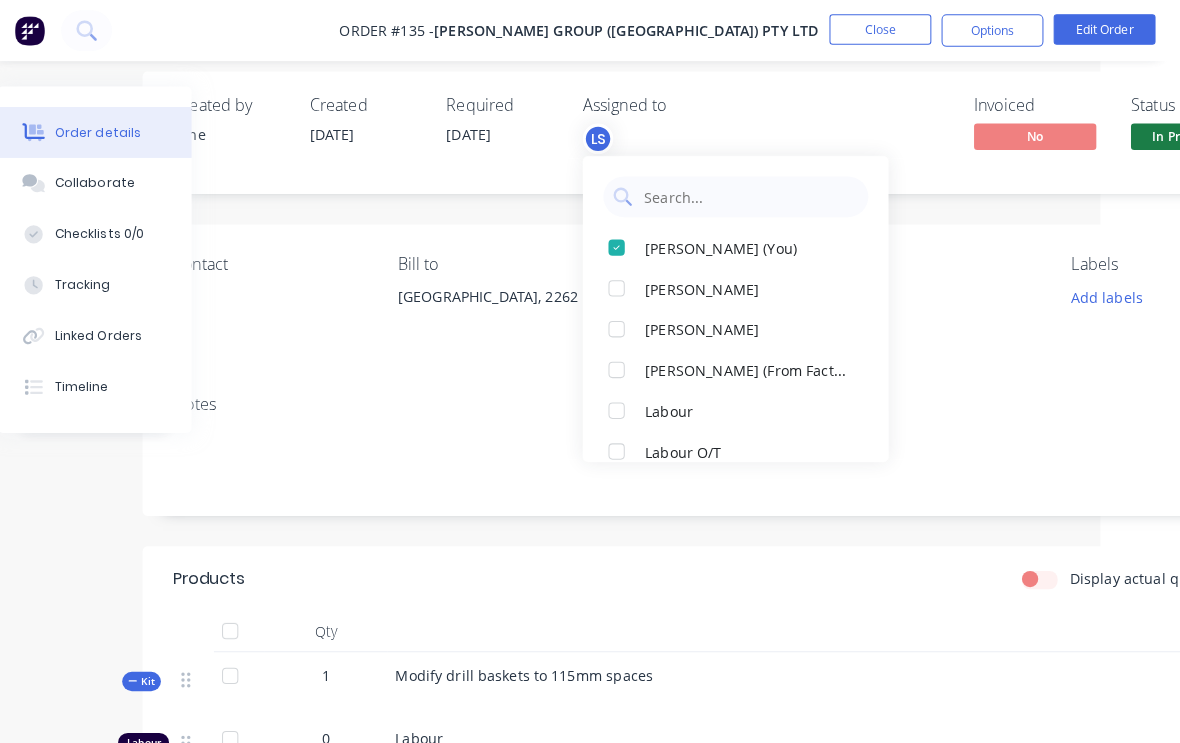 click at bounding box center [627, 363] 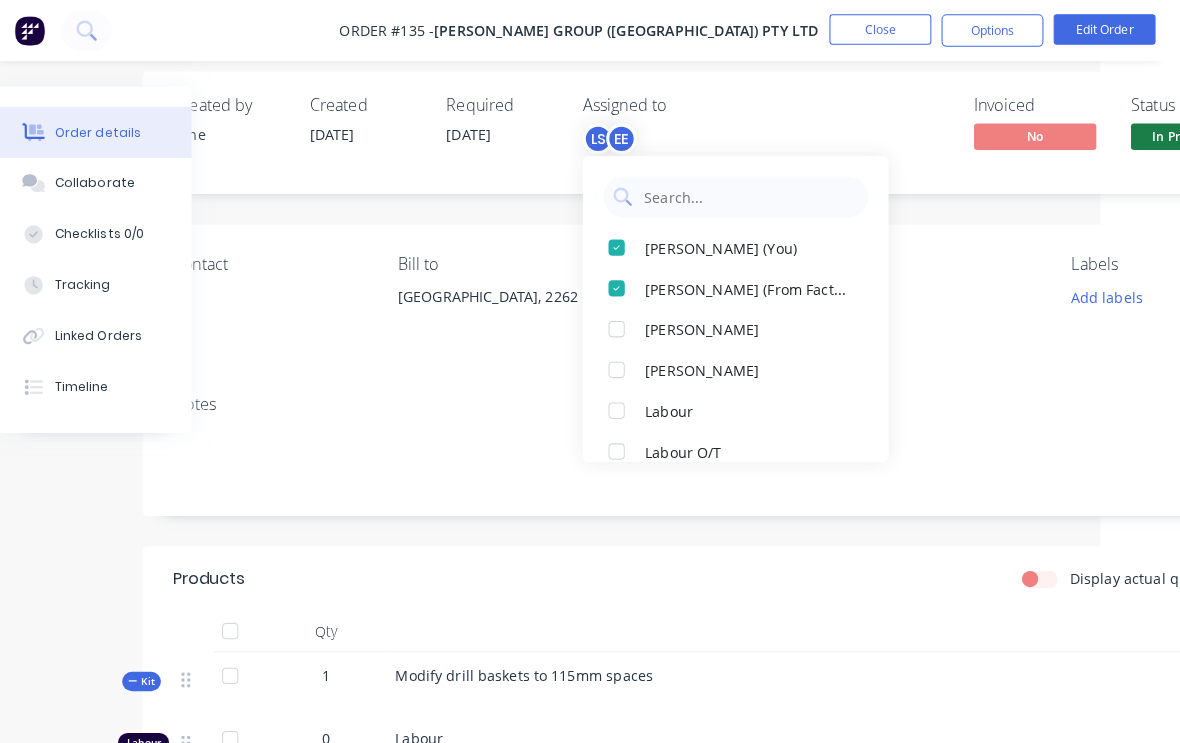 click at bounding box center [627, 283] 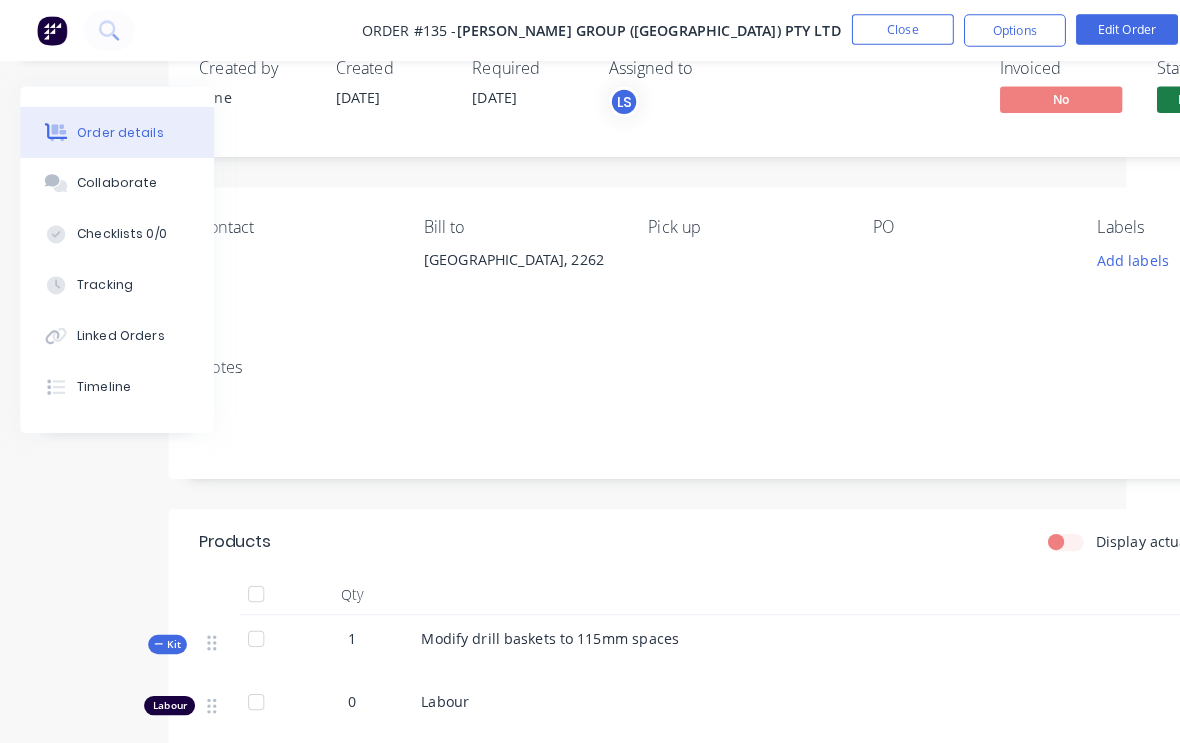 scroll, scrollTop: 48, scrollLeft: 75, axis: both 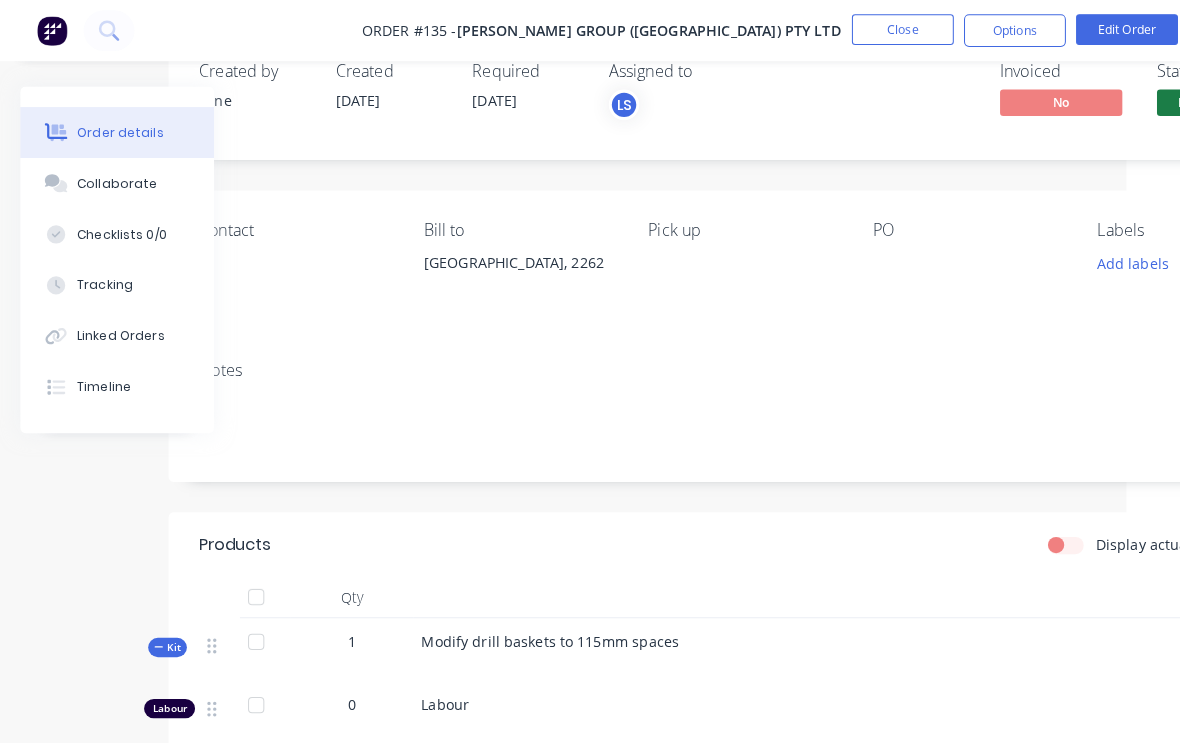click on "Assigned to LS" at bounding box center [697, 97] 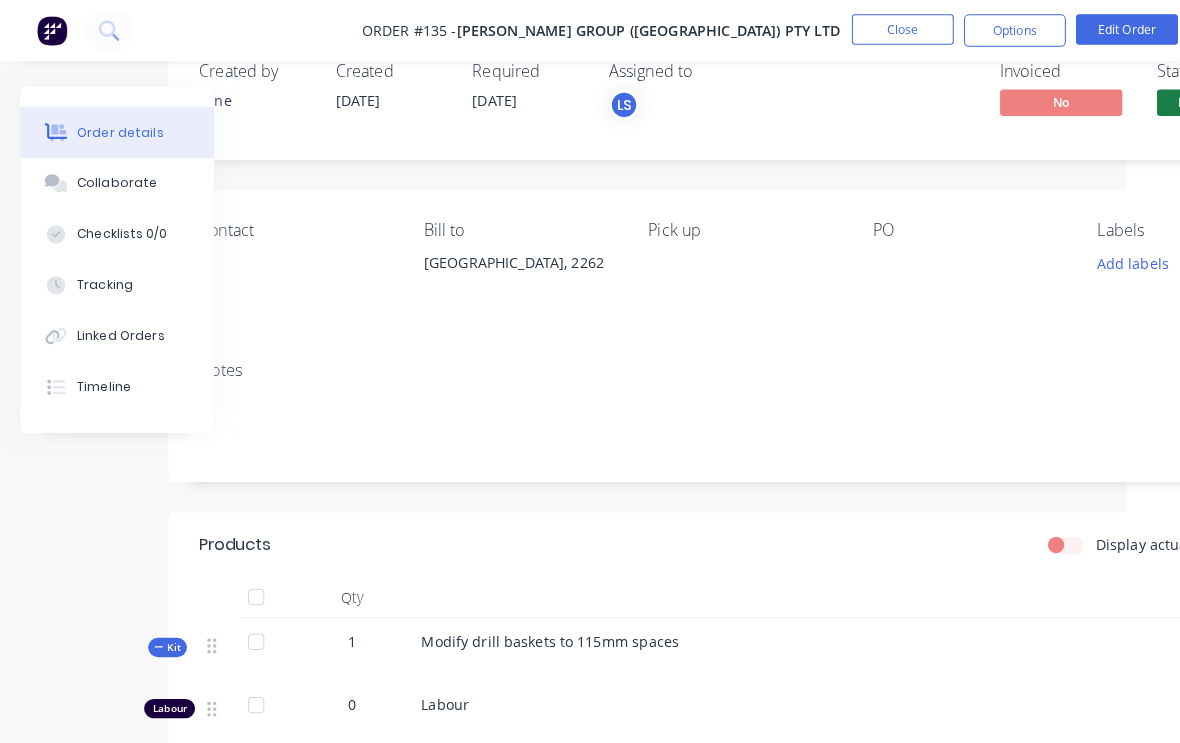 click on "LS" at bounding box center (612, 103) 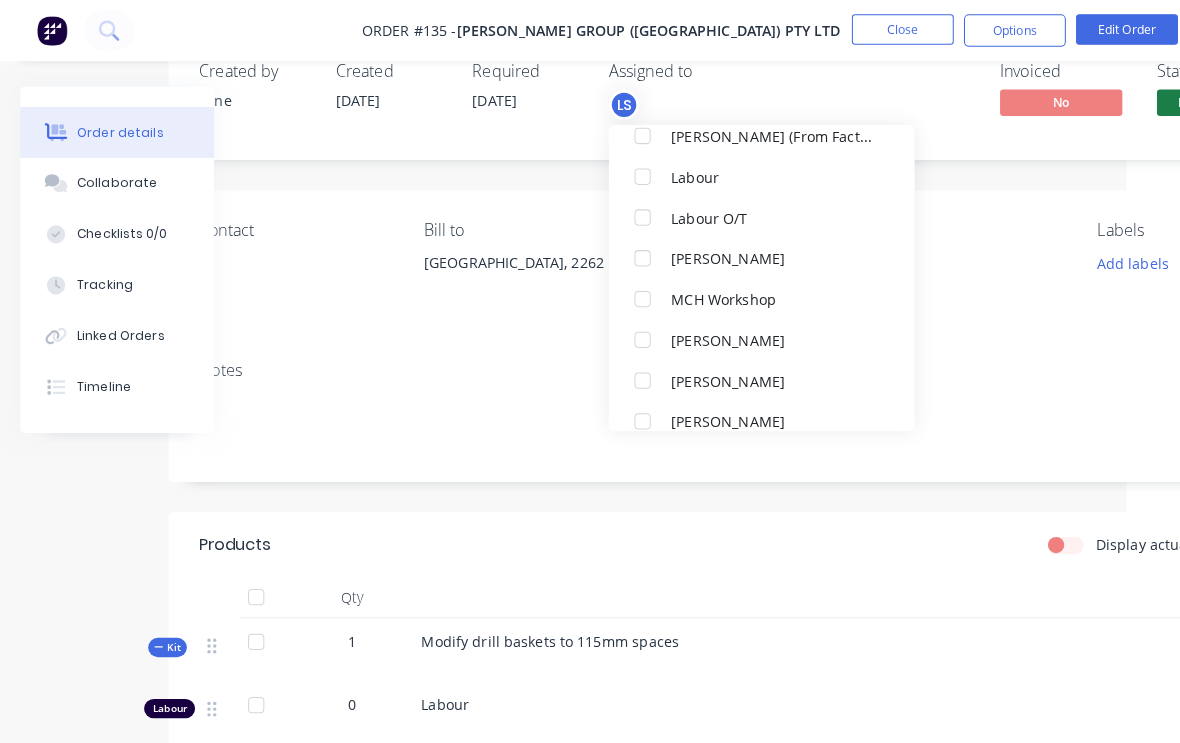 scroll, scrollTop: 205, scrollLeft: 0, axis: vertical 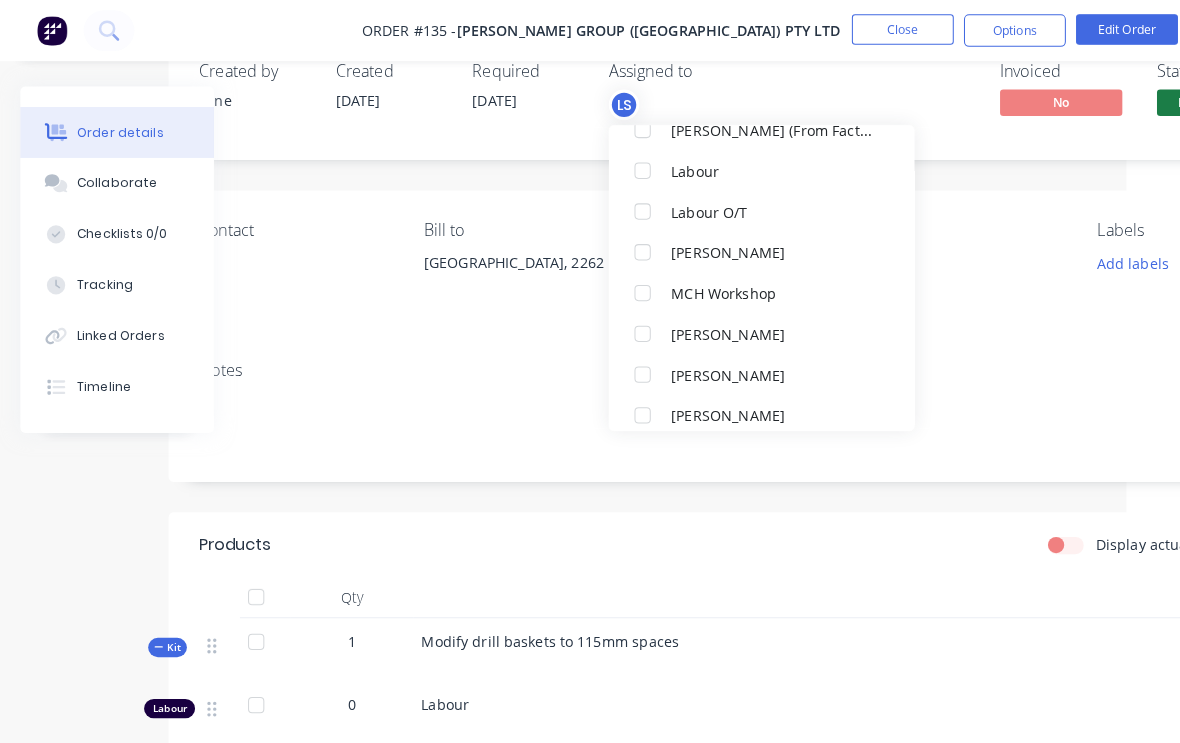 click at bounding box center (630, 328) 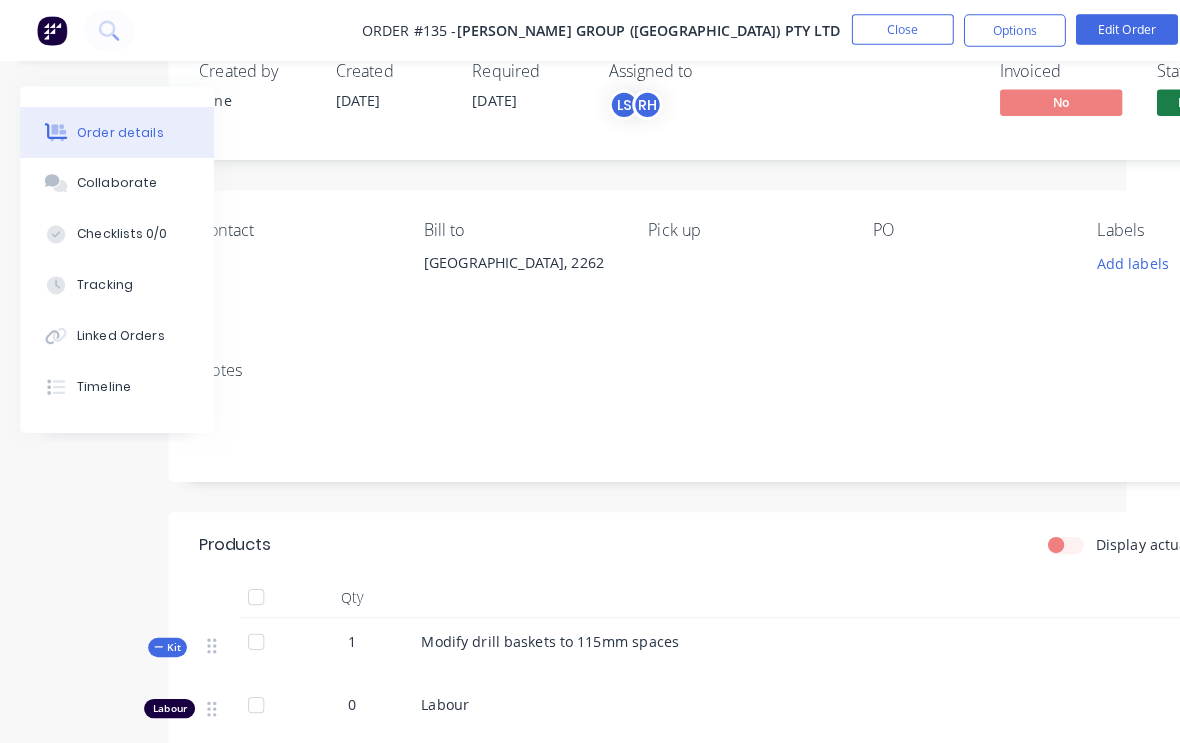 click on "Created by [PERSON_NAME] Created [DATE] Required [DATE] Assigned to LS RH Invoiced No Status In Production Contact Bill to   [GEOGRAPHIC_DATA], 2262 Pick up PO Labels Add labels Create new label Notes Products Display actual quantities Qty  Kit 1 Modify drill baskets to 115mm spaces Labour 0 Labour  Labour 0 Labour O/T  Labour $0.00 Sub total $0.00 Margin $0.00  ( 0.00 %) Tax $0.00 Total $0.00" at bounding box center (730, 568) 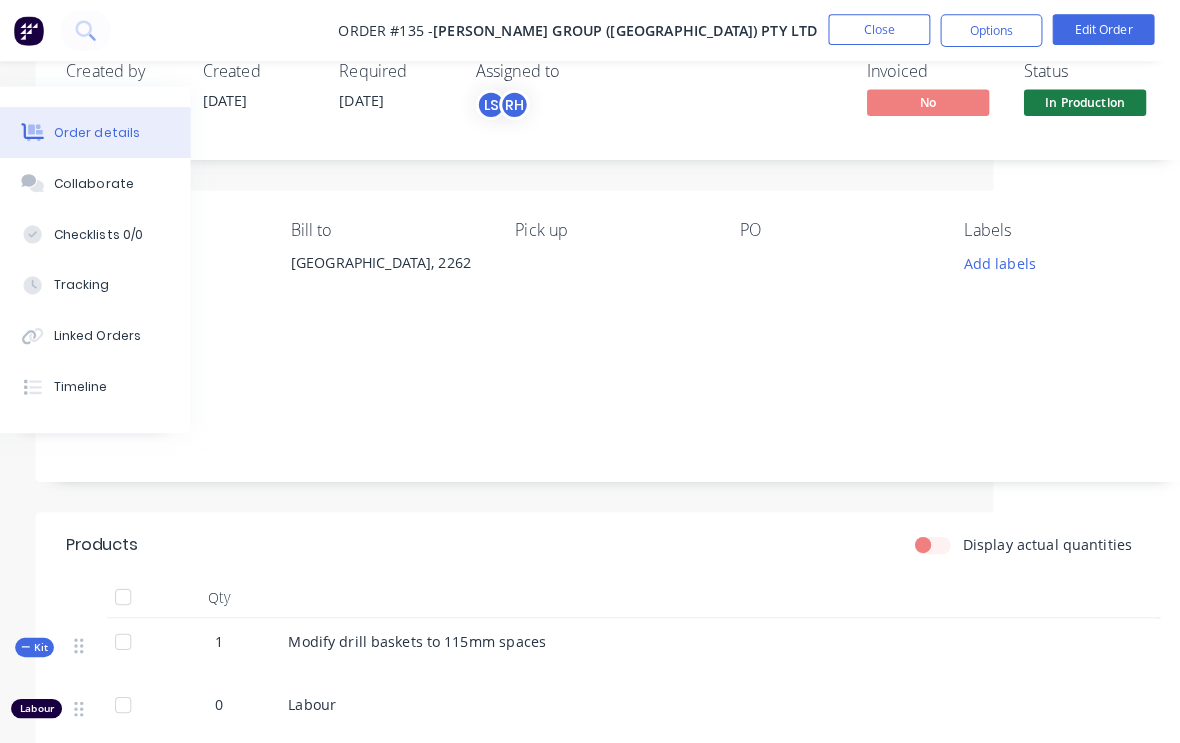 scroll, scrollTop: 48, scrollLeft: 183, axis: both 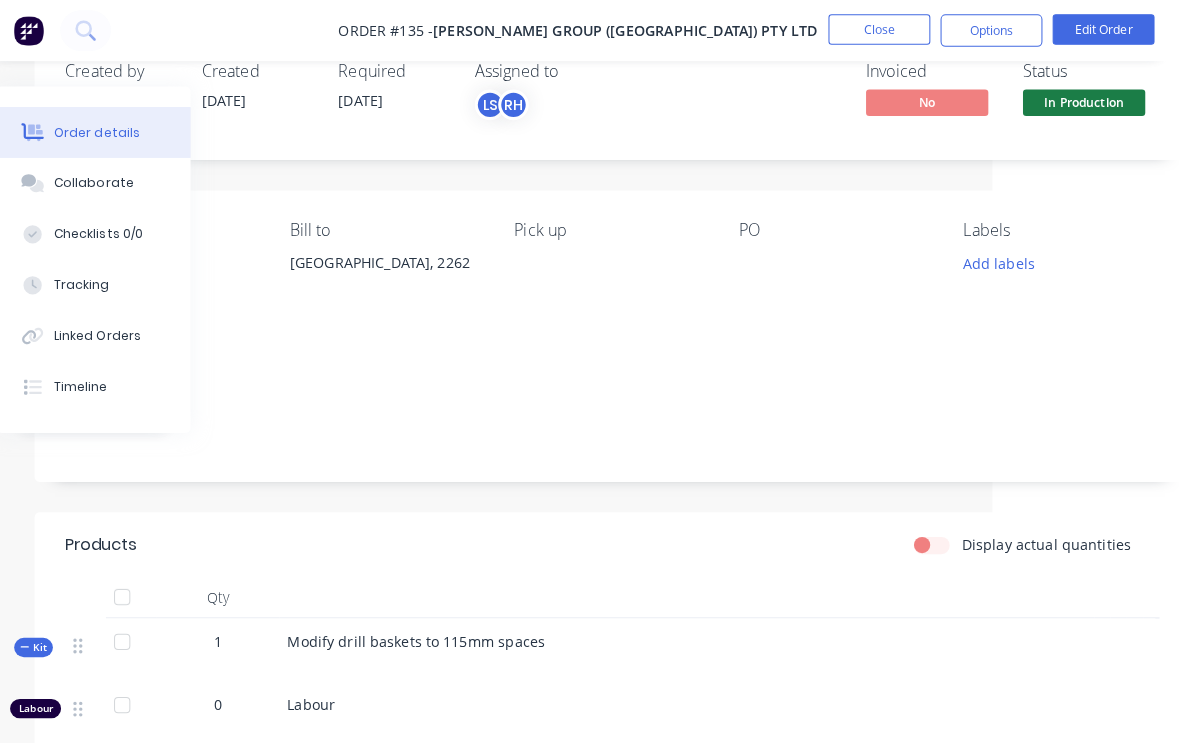 click on "Add labels" at bounding box center [1003, 257] 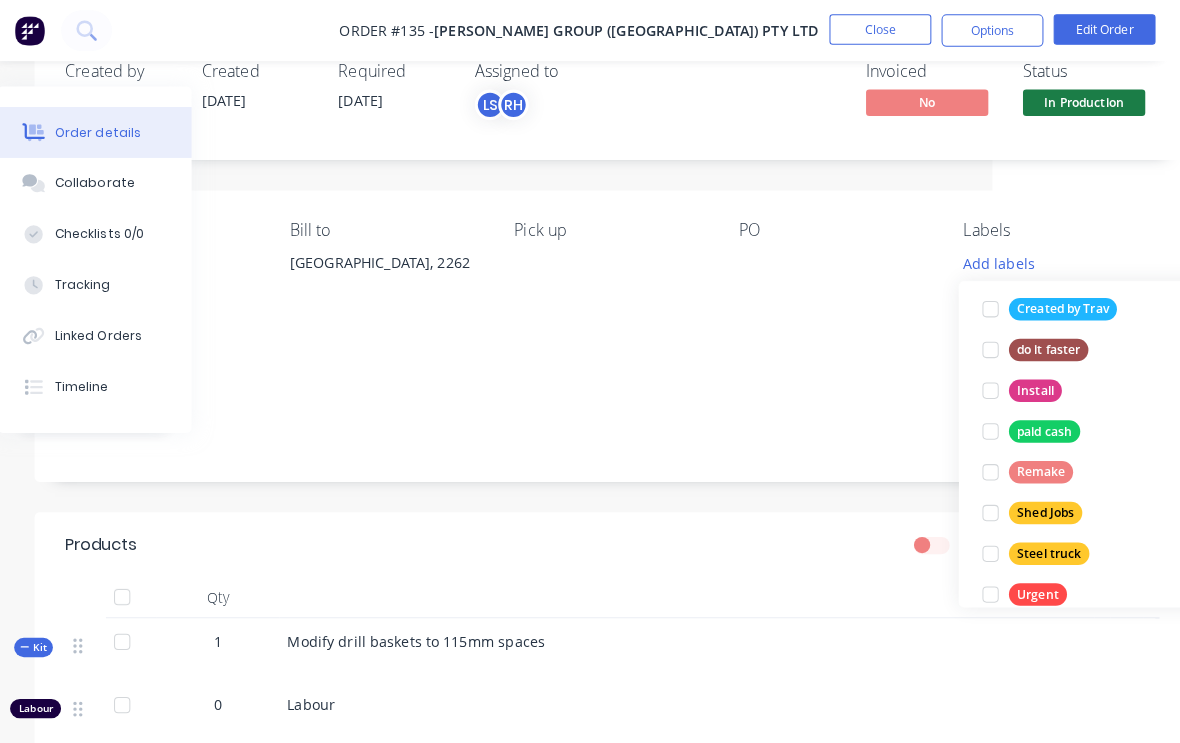scroll, scrollTop: 252, scrollLeft: 0, axis: vertical 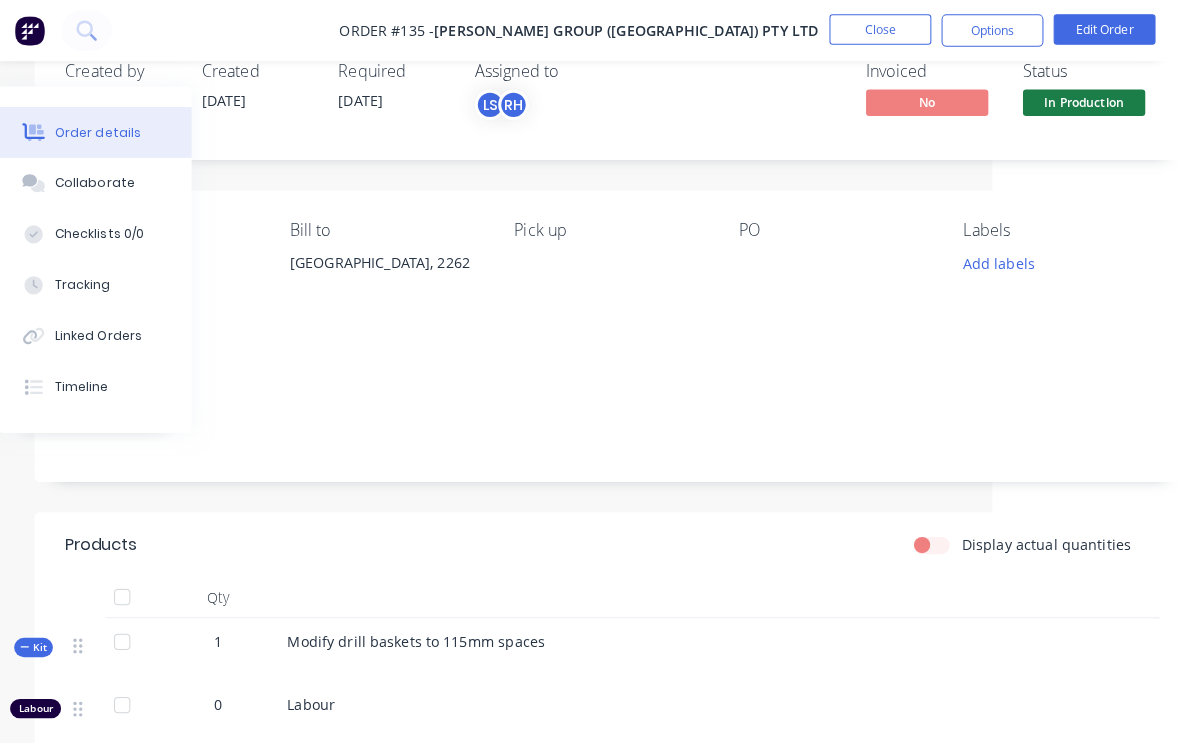 click on "Notes" at bounding box center [621, 363] 